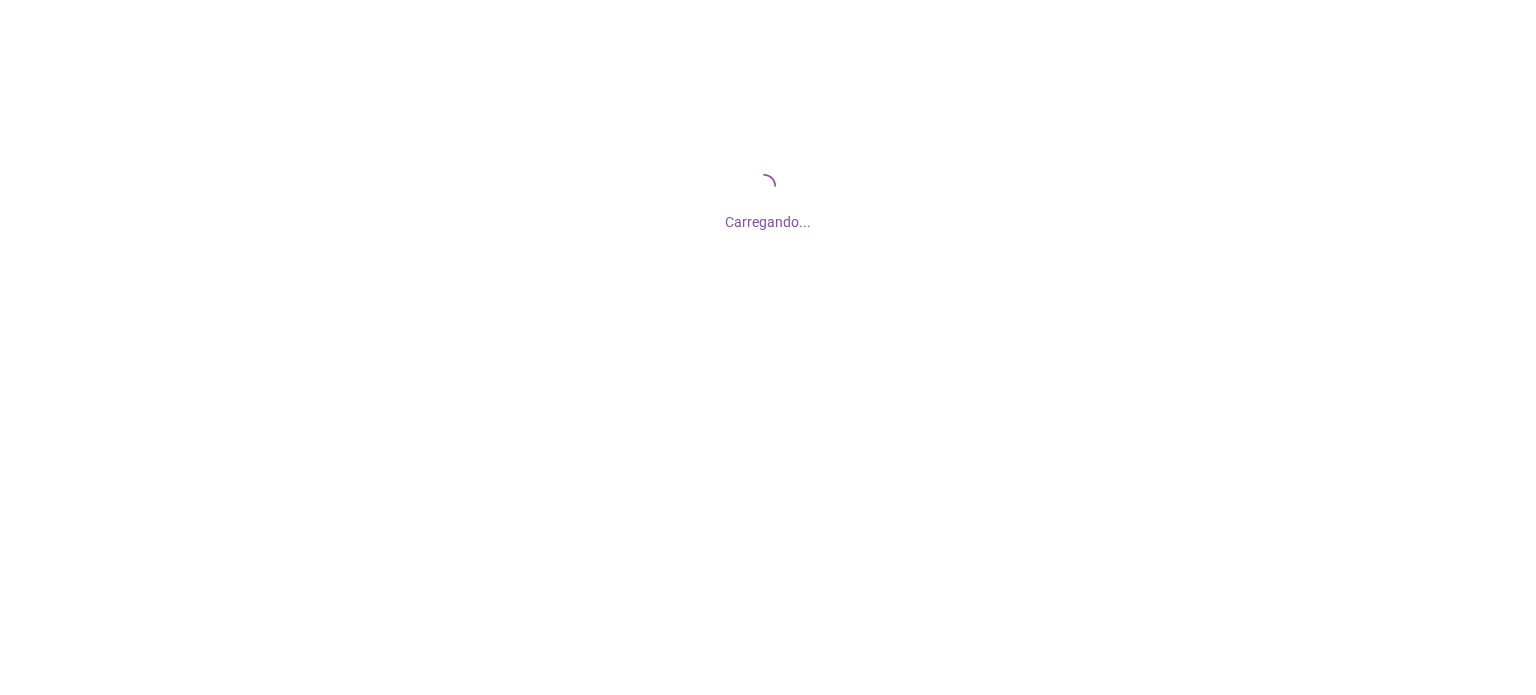 scroll, scrollTop: 0, scrollLeft: 0, axis: both 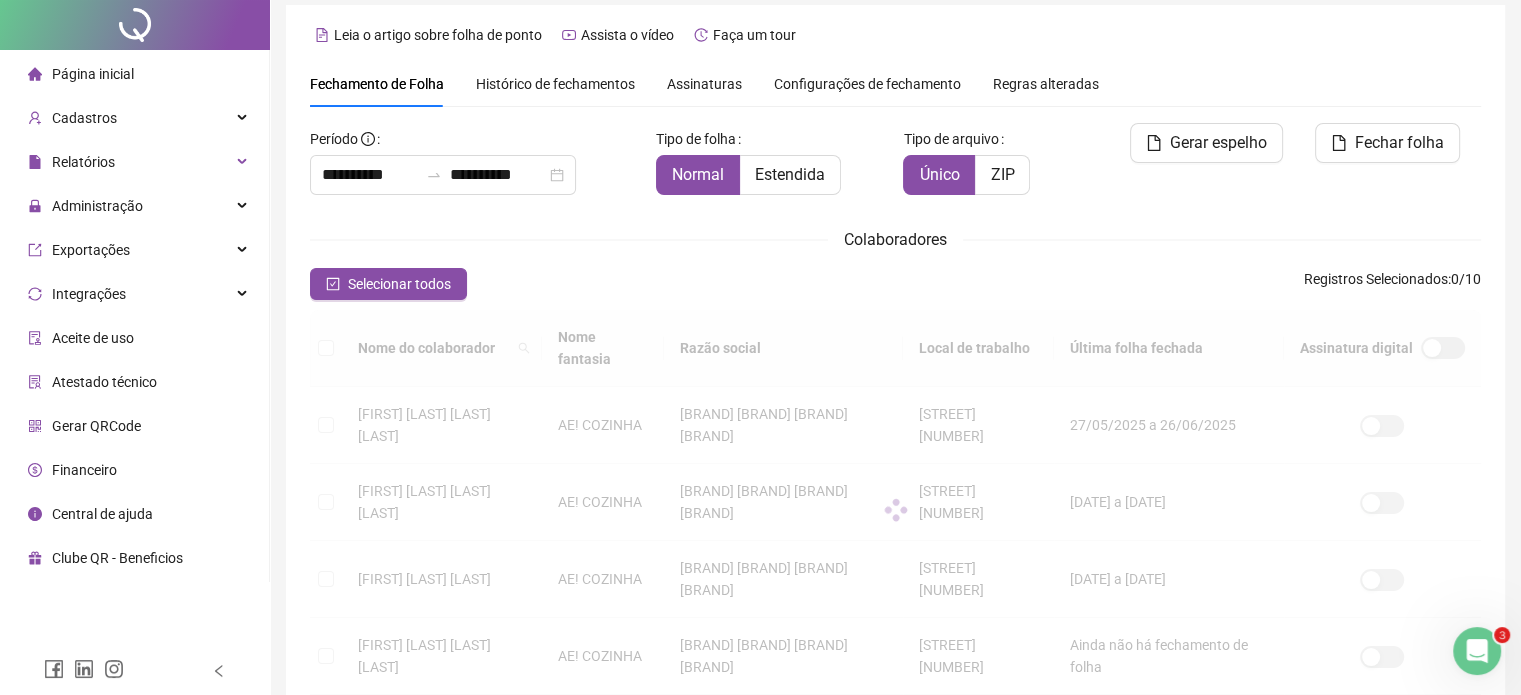 type on "**********" 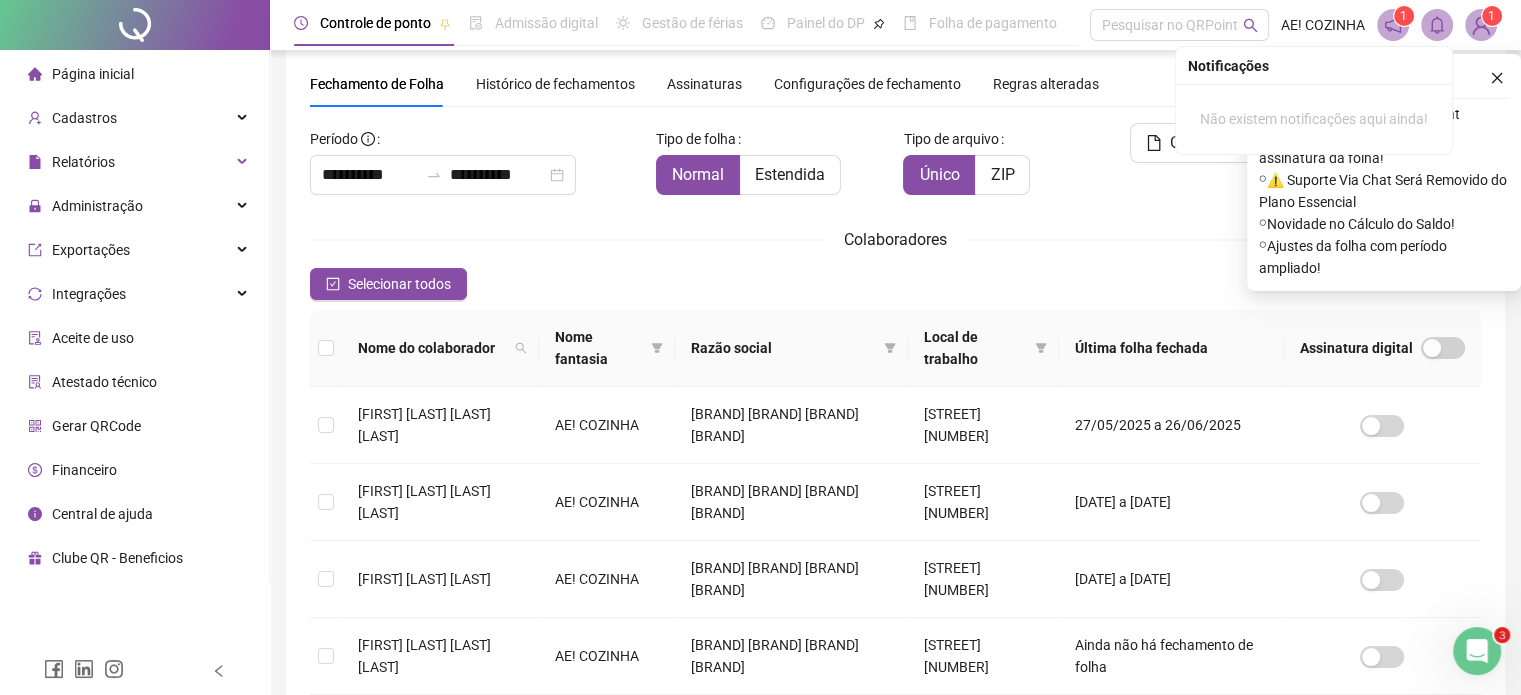 click 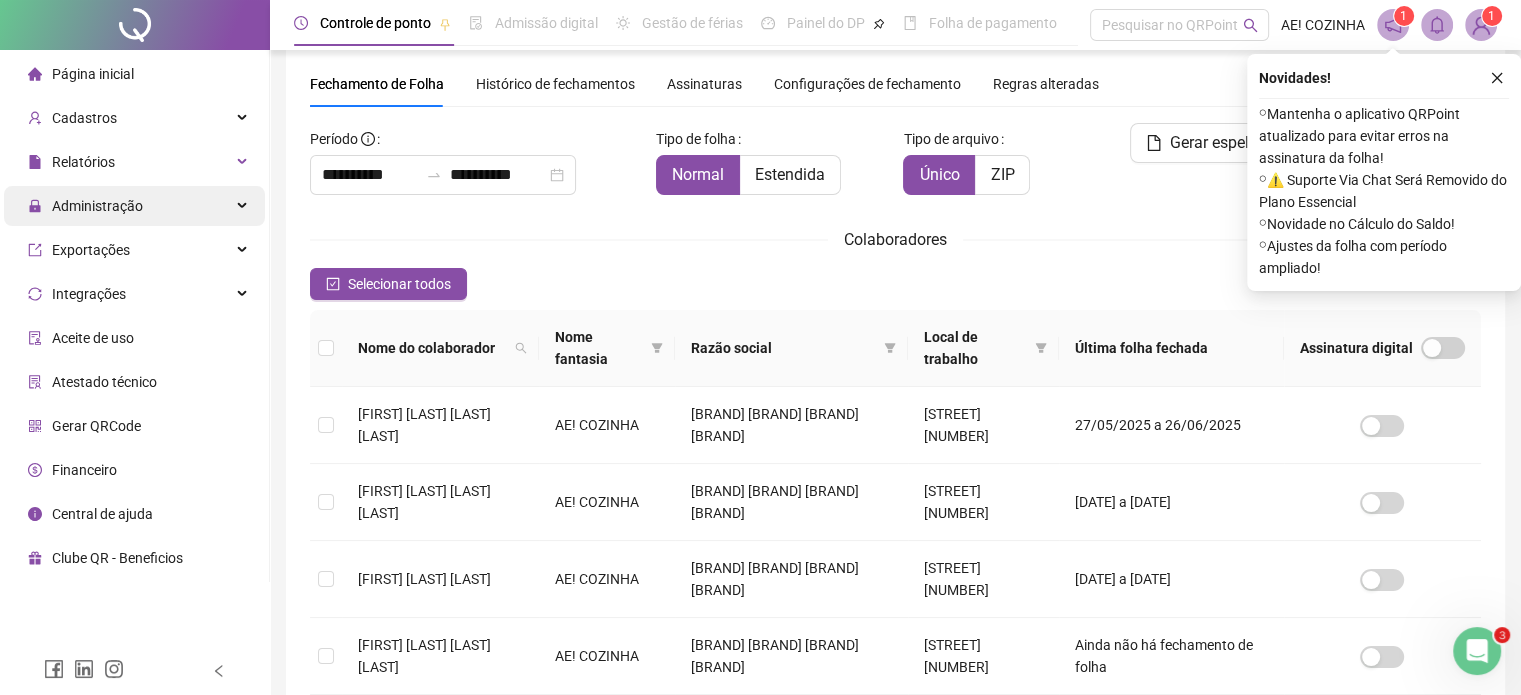 click on "Administração" at bounding box center (85, 206) 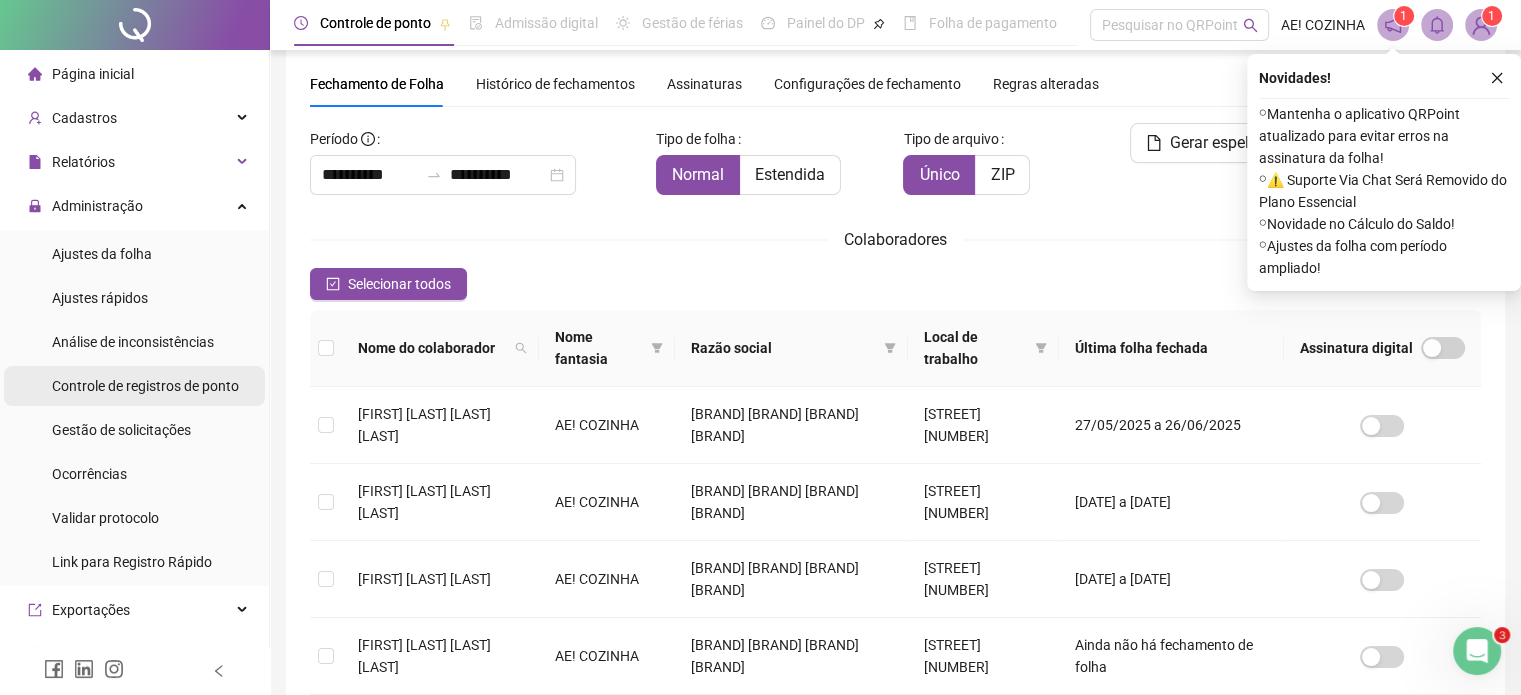 click on "Controle de registros de ponto" at bounding box center (145, 386) 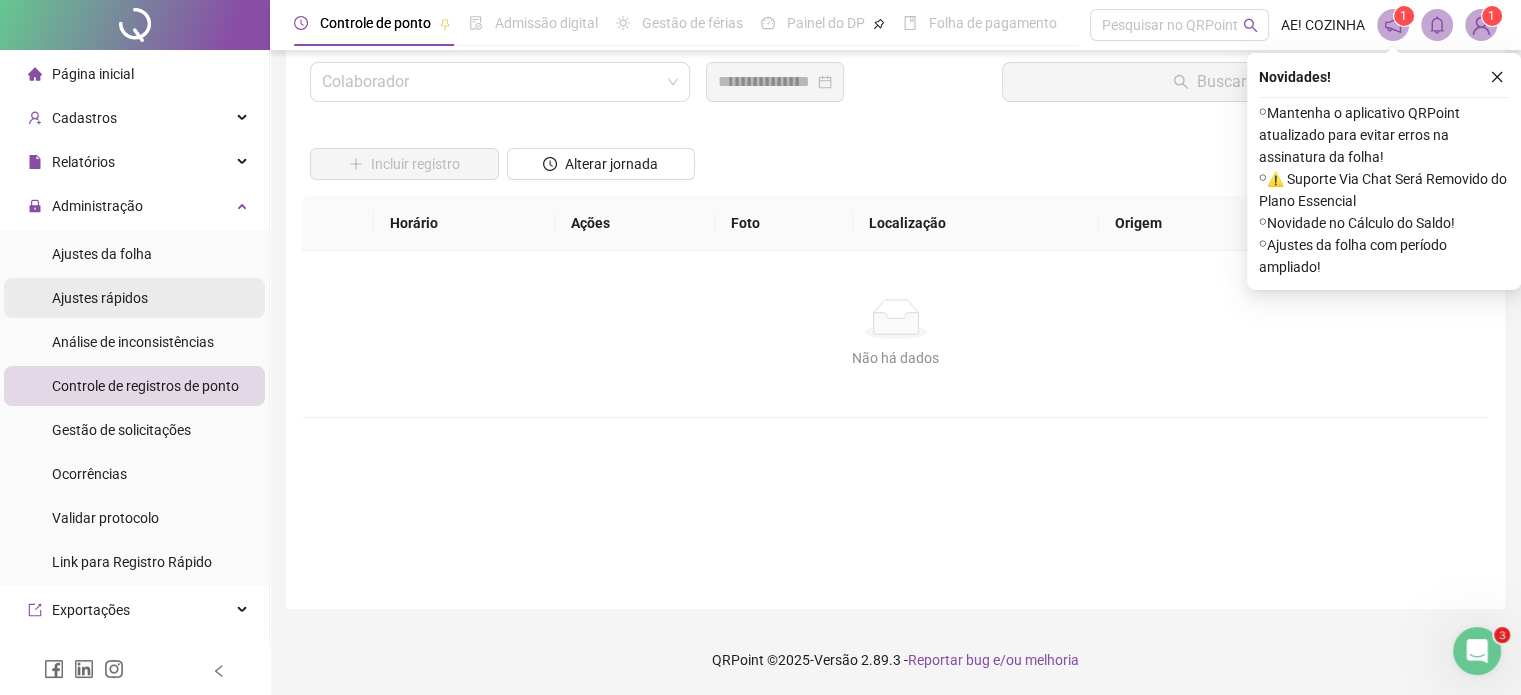 scroll, scrollTop: 57, scrollLeft: 0, axis: vertical 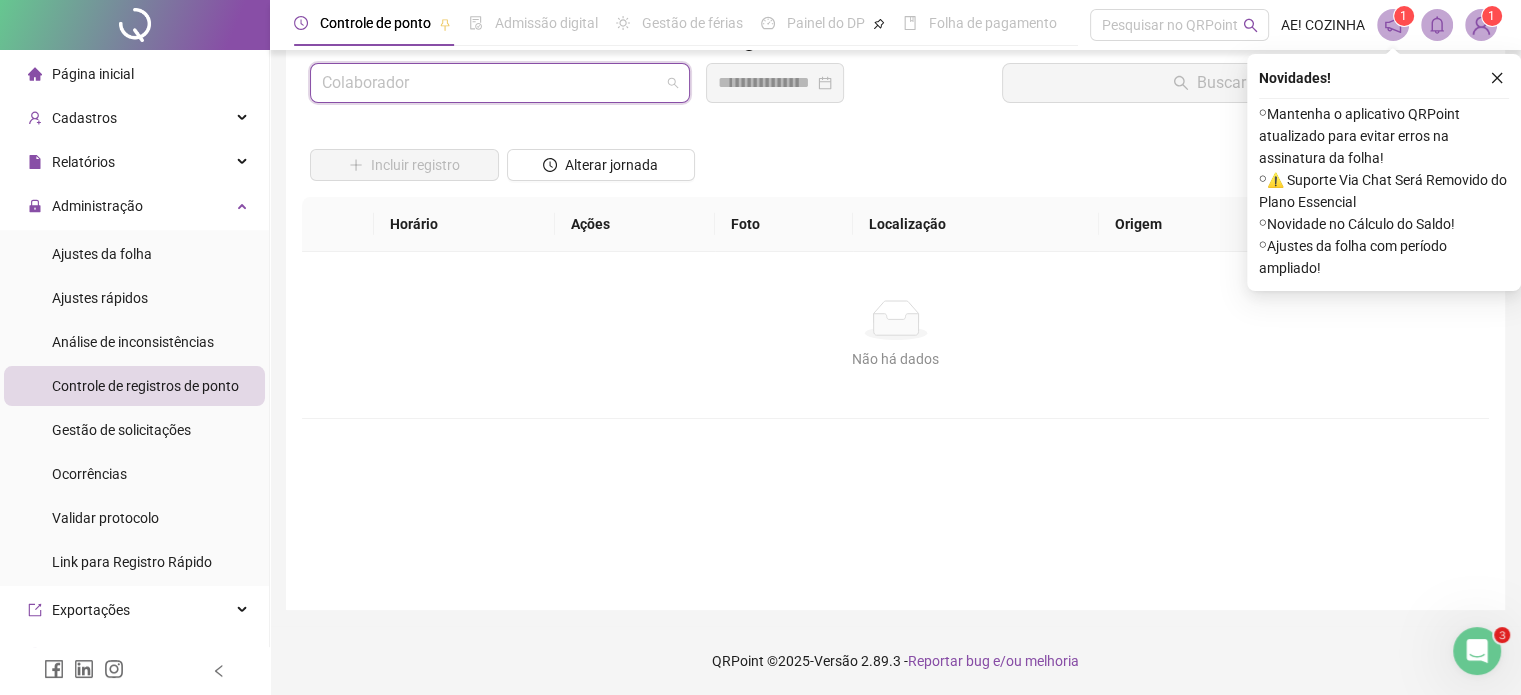 click at bounding box center [491, 83] 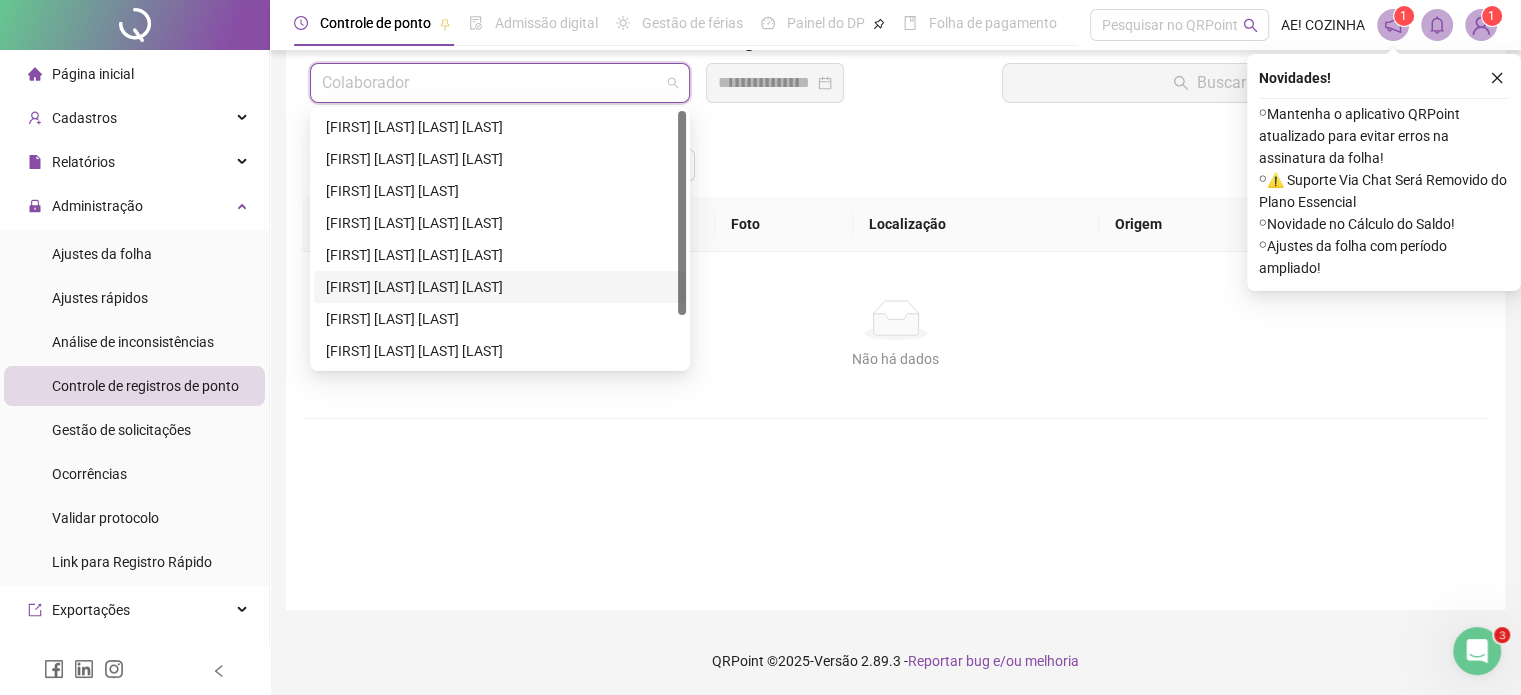 scroll, scrollTop: 64, scrollLeft: 0, axis: vertical 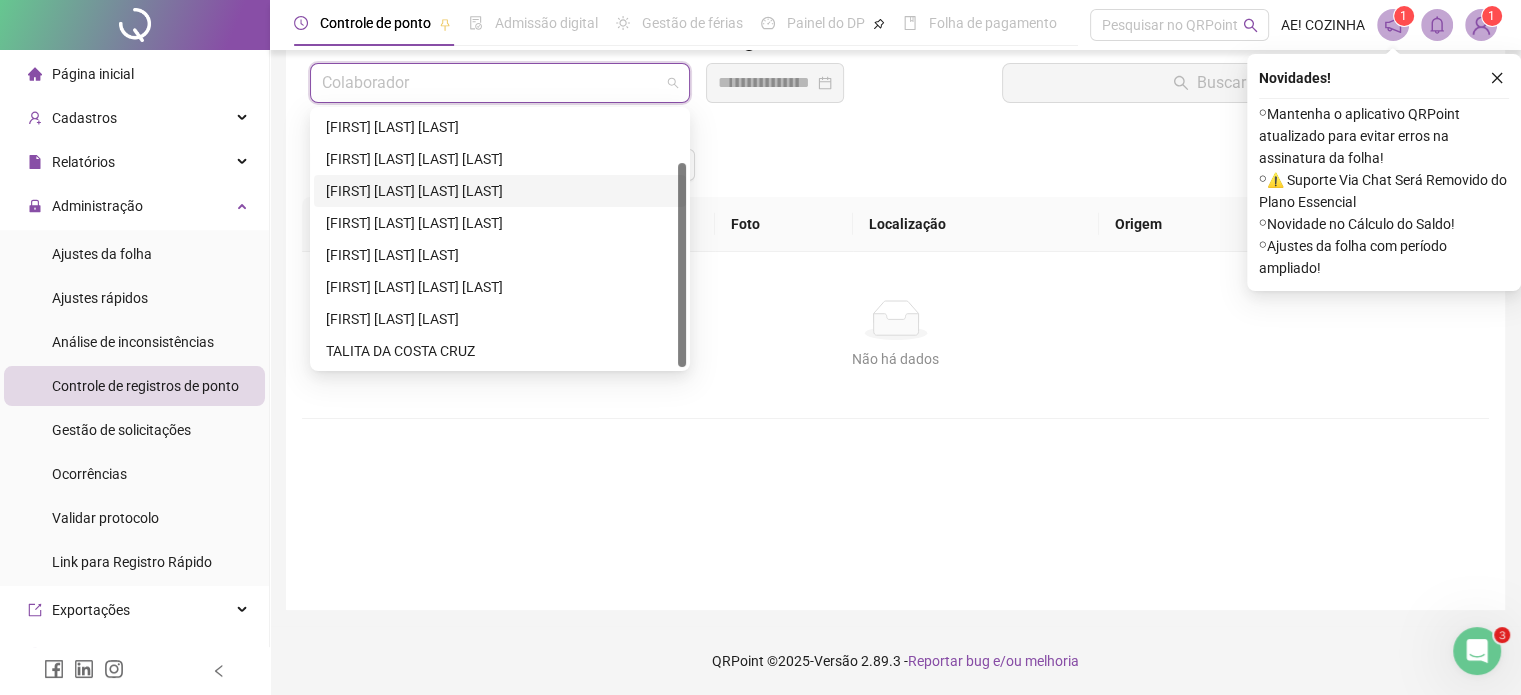 click on "[FIRST] [LAST] [LAST] [LAST]" at bounding box center [500, 191] 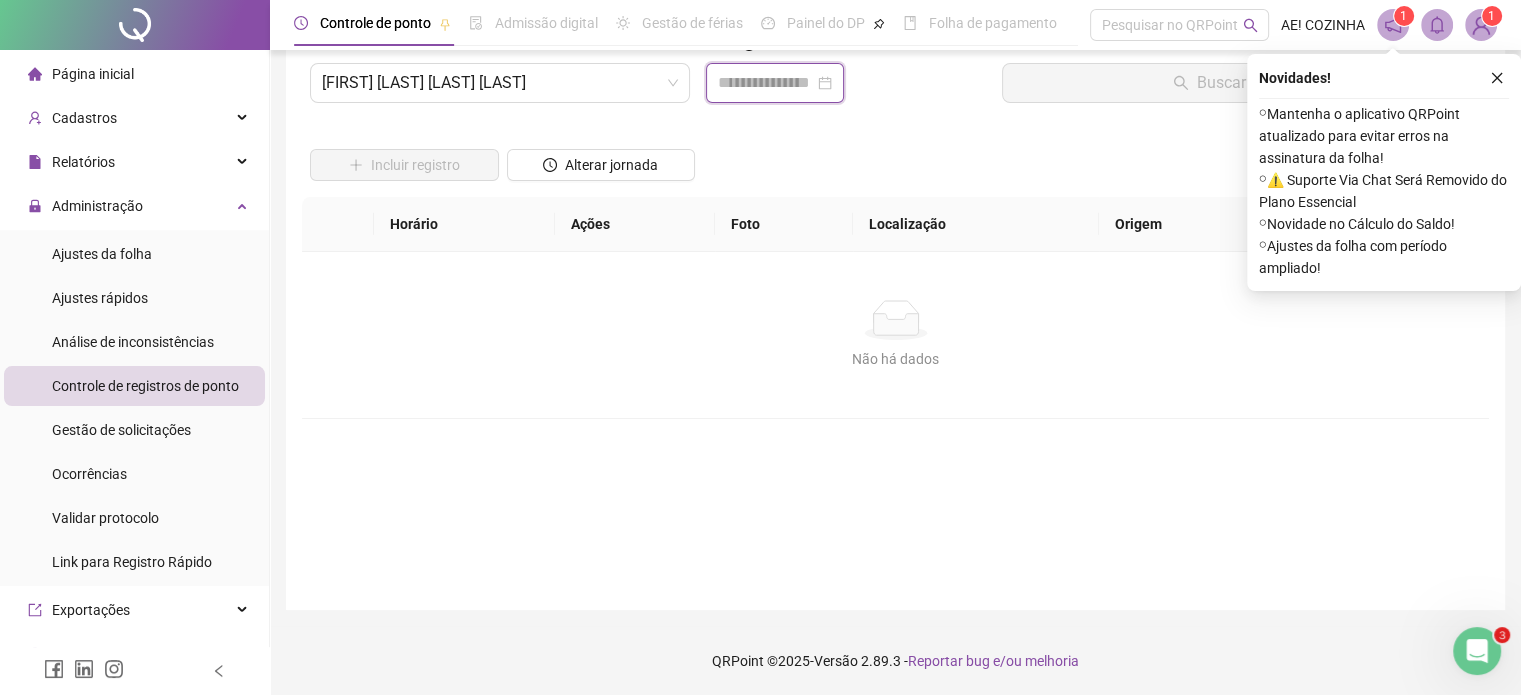 click at bounding box center [766, 83] 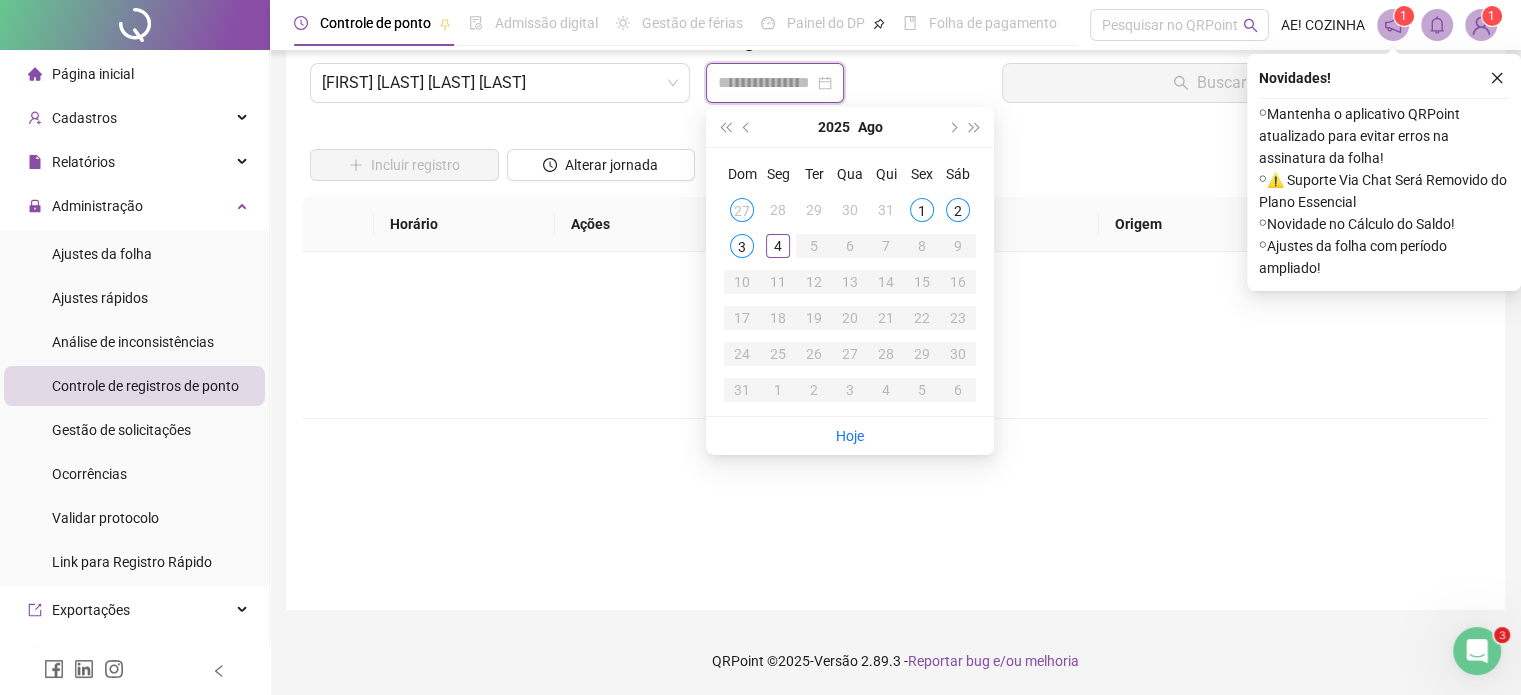 type on "**********" 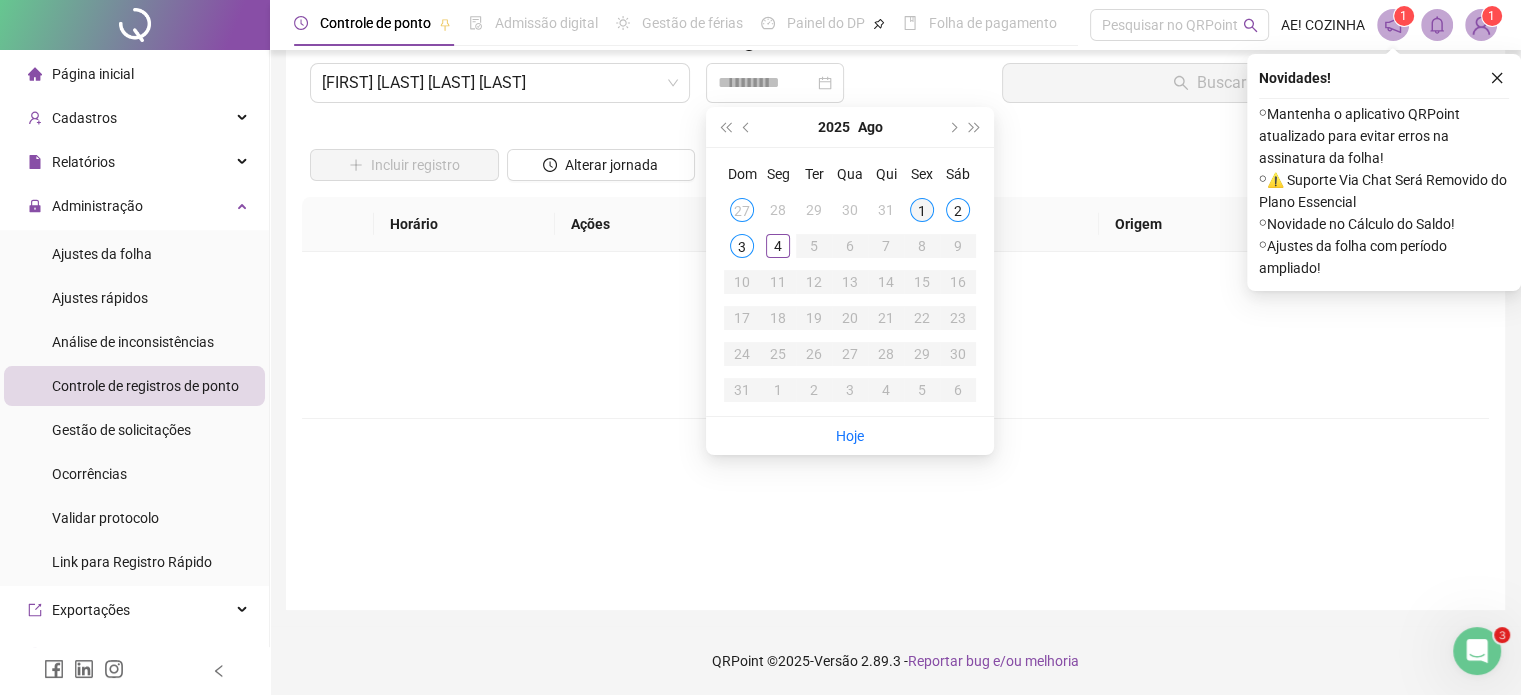 click on "1" at bounding box center [922, 210] 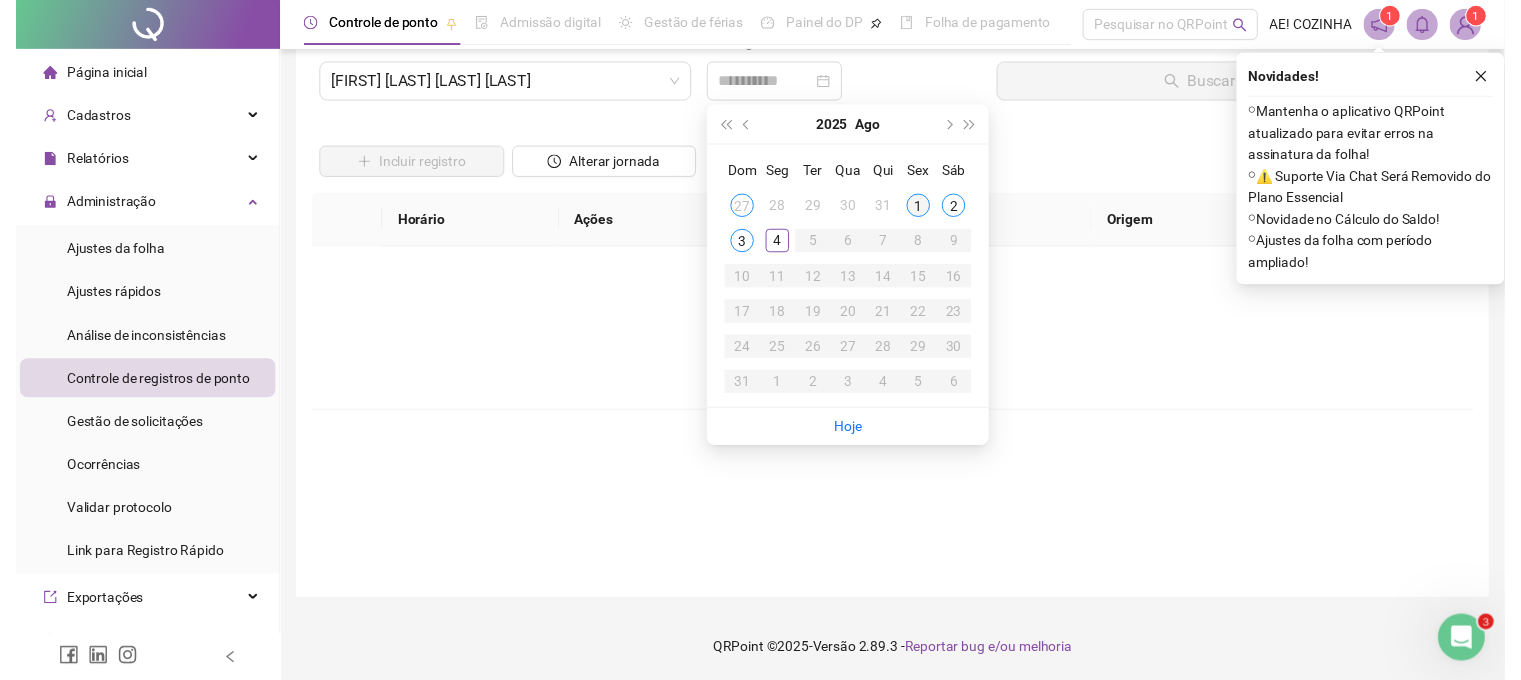 scroll, scrollTop: 0, scrollLeft: 0, axis: both 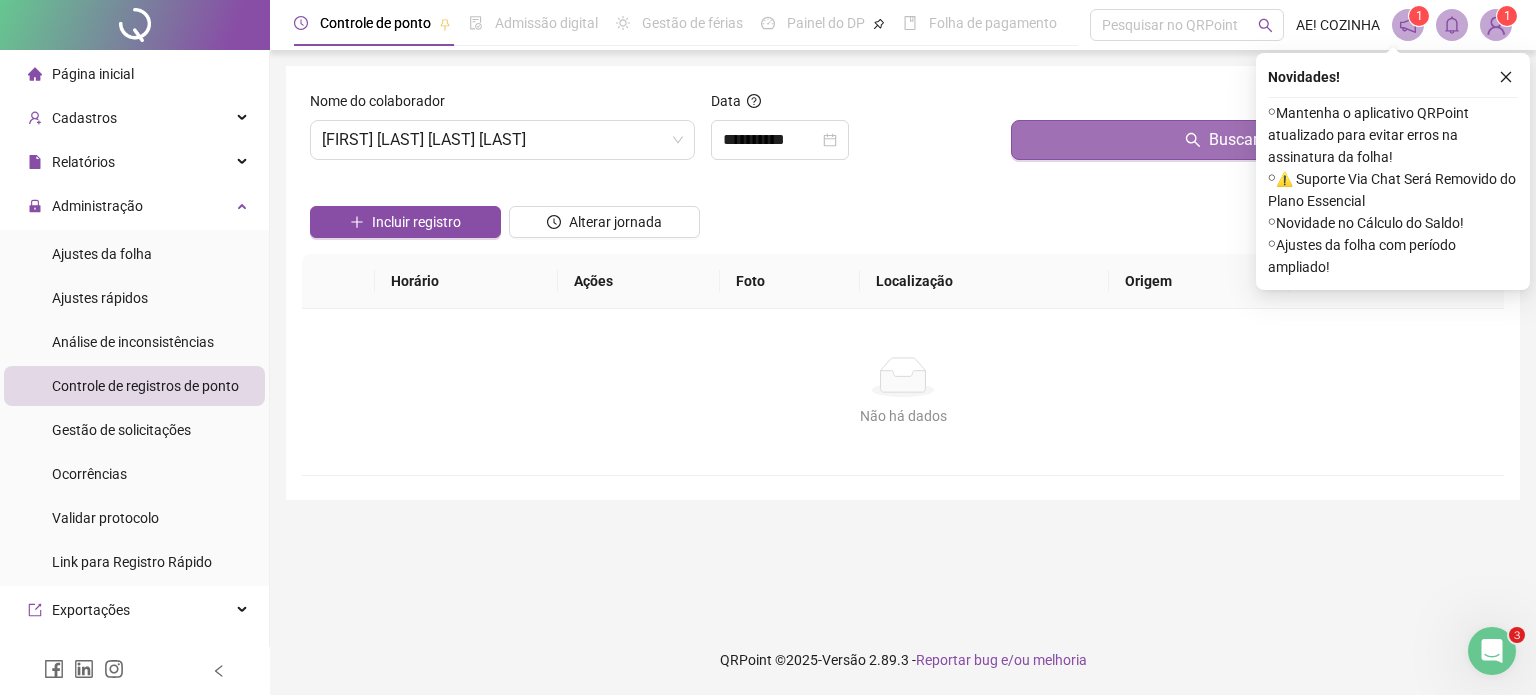 click on "Buscar registros" at bounding box center [1253, 140] 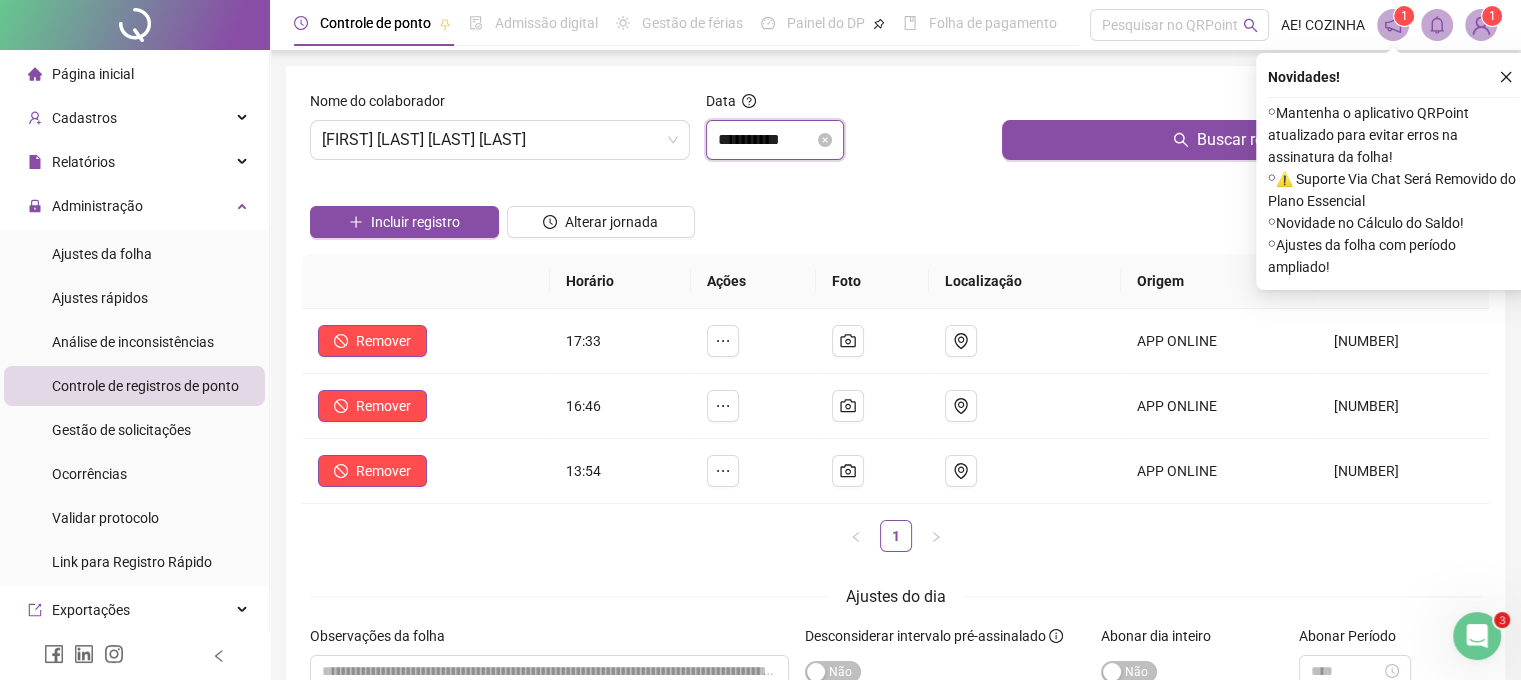 click on "**********" at bounding box center [766, 140] 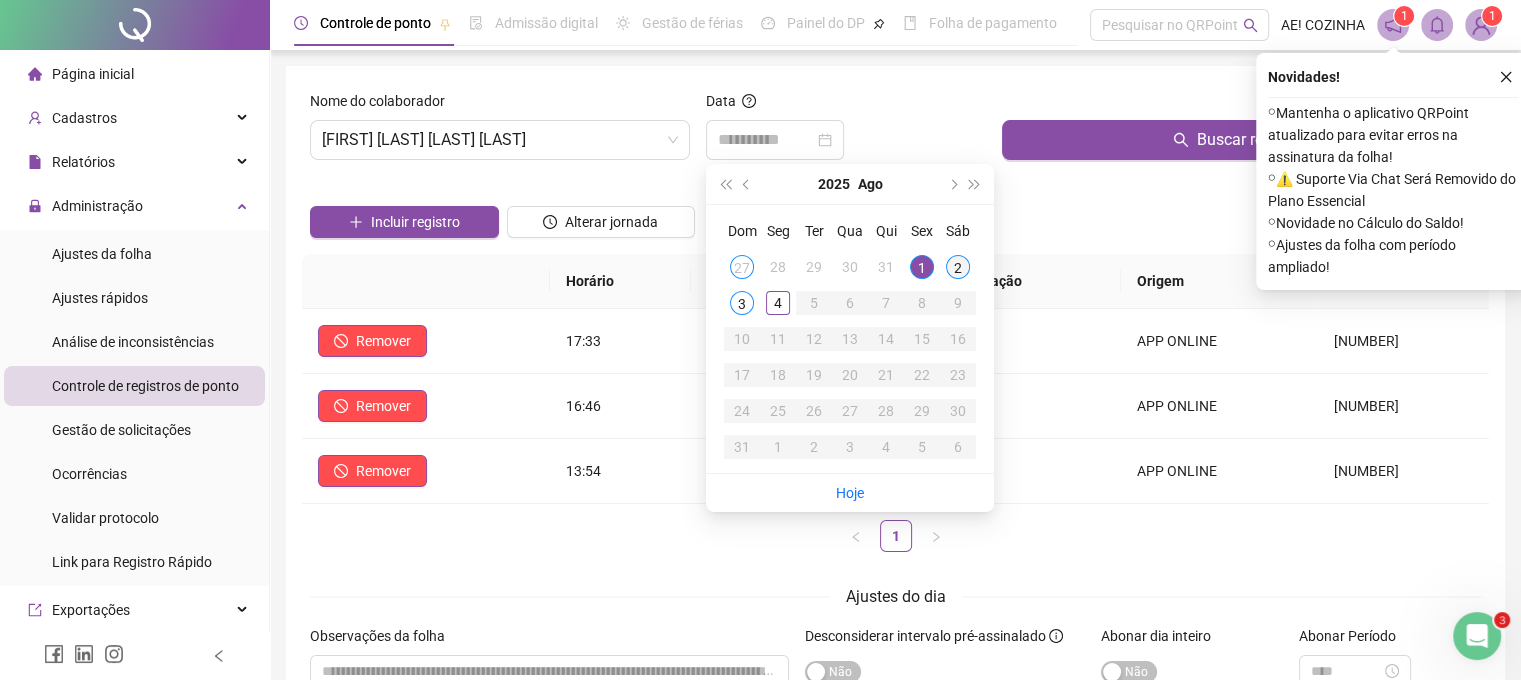 click on "2" at bounding box center [958, 267] 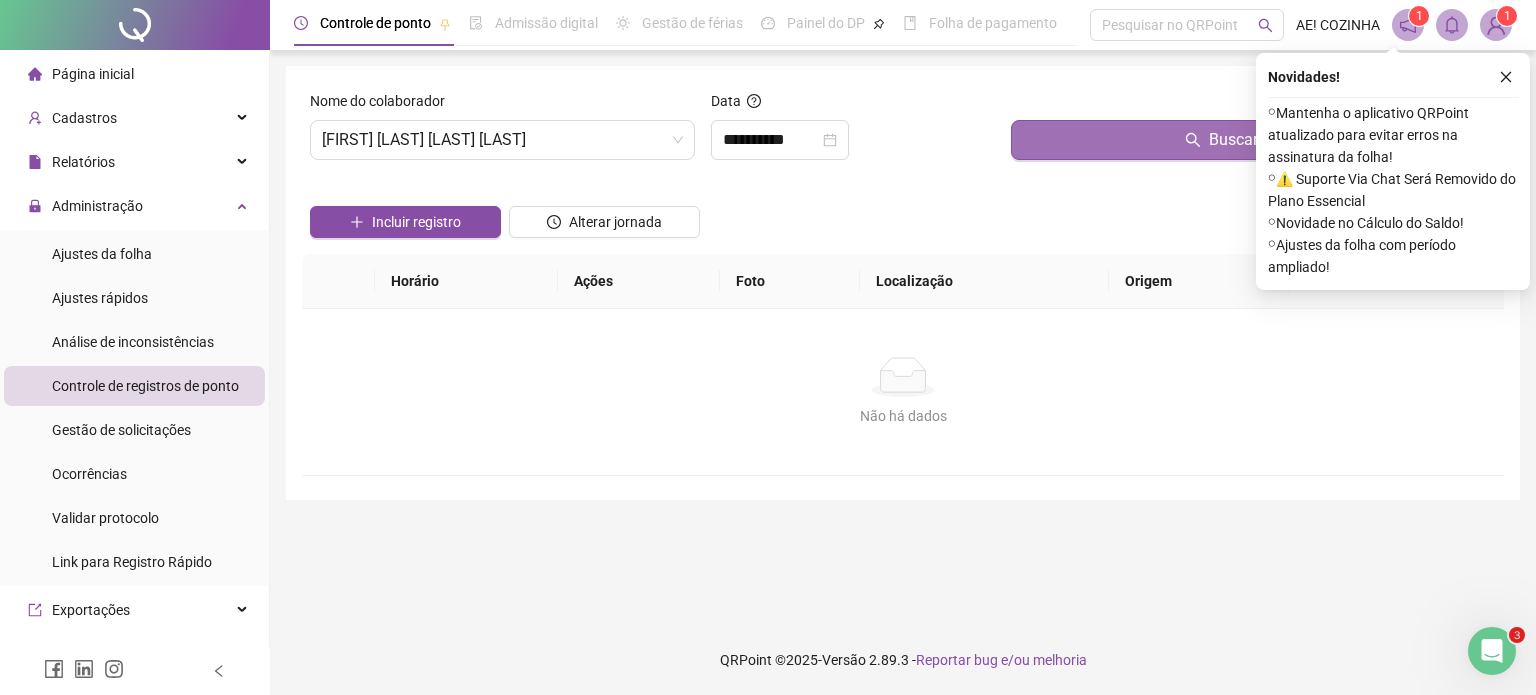 click on "Buscar registros" at bounding box center [1253, 140] 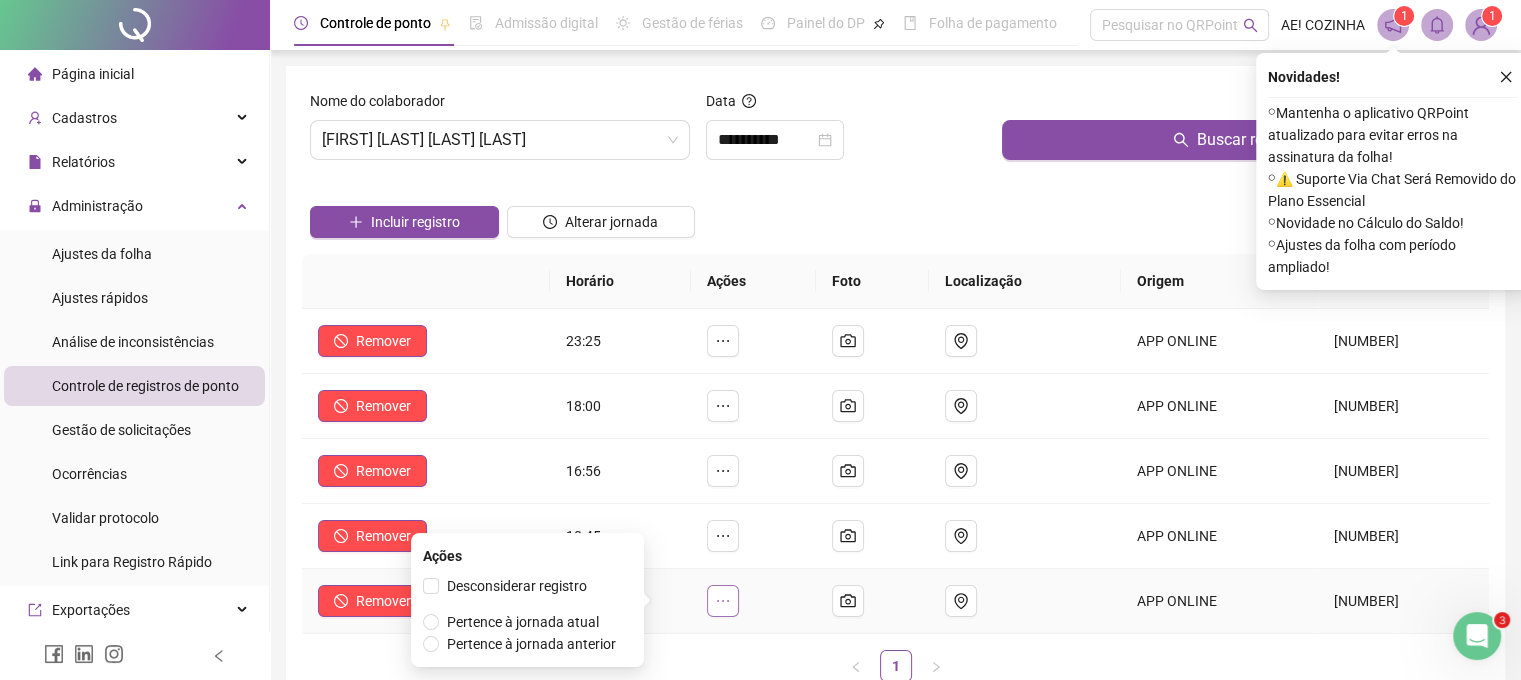 click at bounding box center [723, 601] 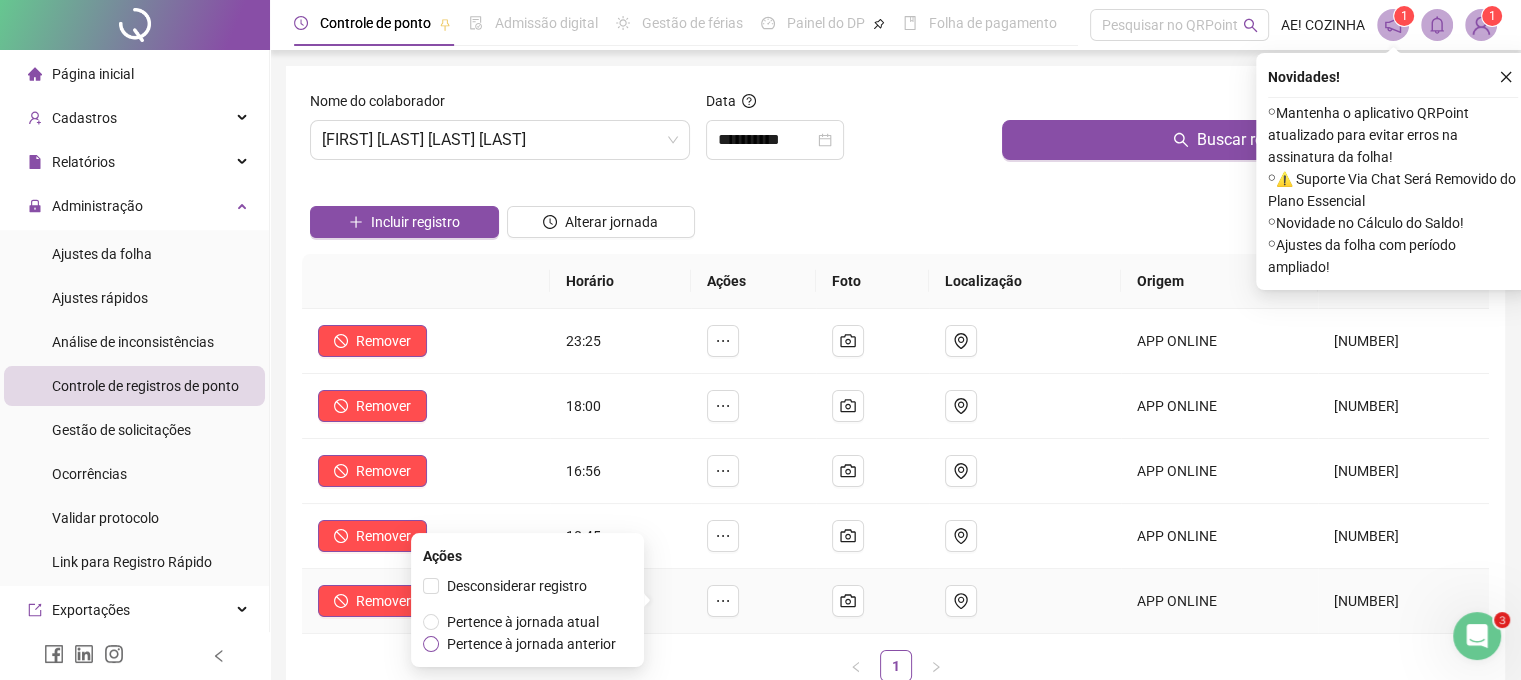 click on "Pertence à jornada anterior" at bounding box center (531, 644) 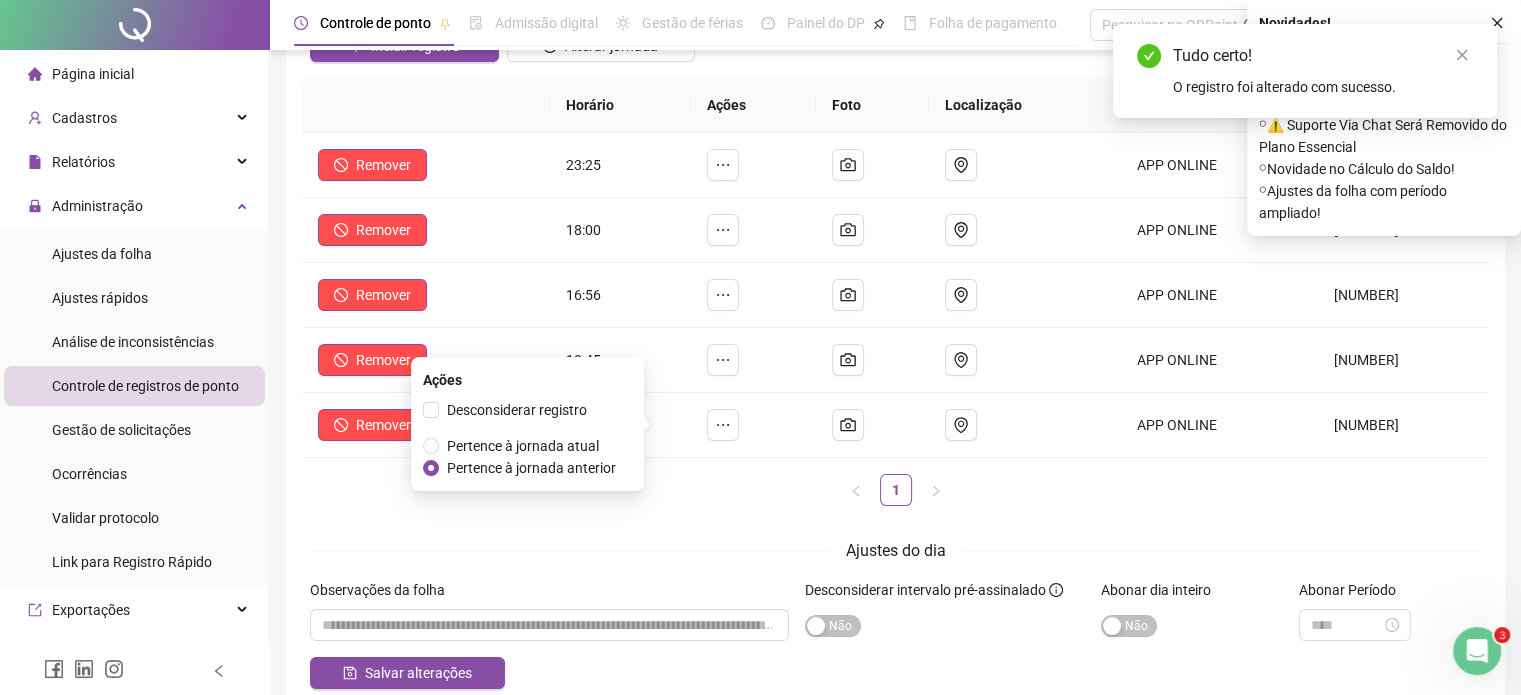 scroll, scrollTop: 200, scrollLeft: 0, axis: vertical 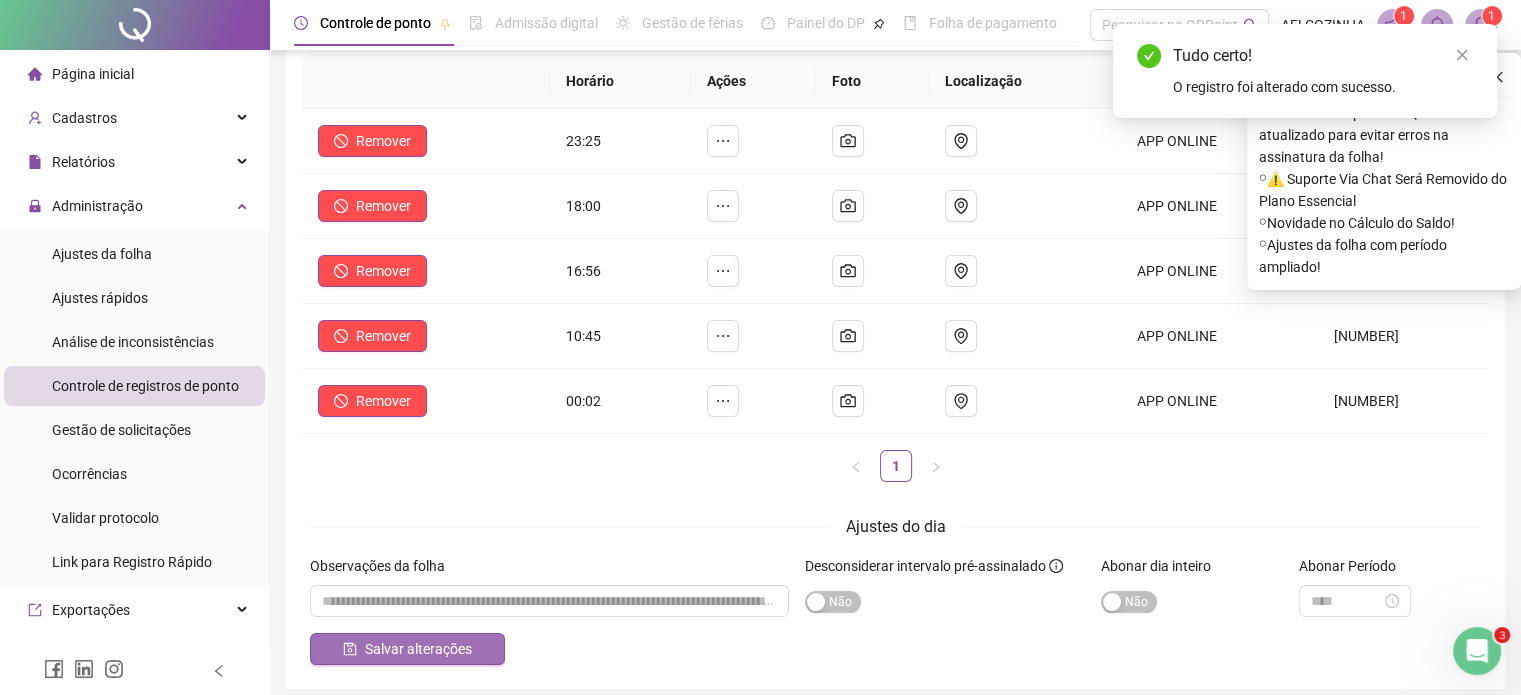 click on "Salvar alterações" at bounding box center (418, 649) 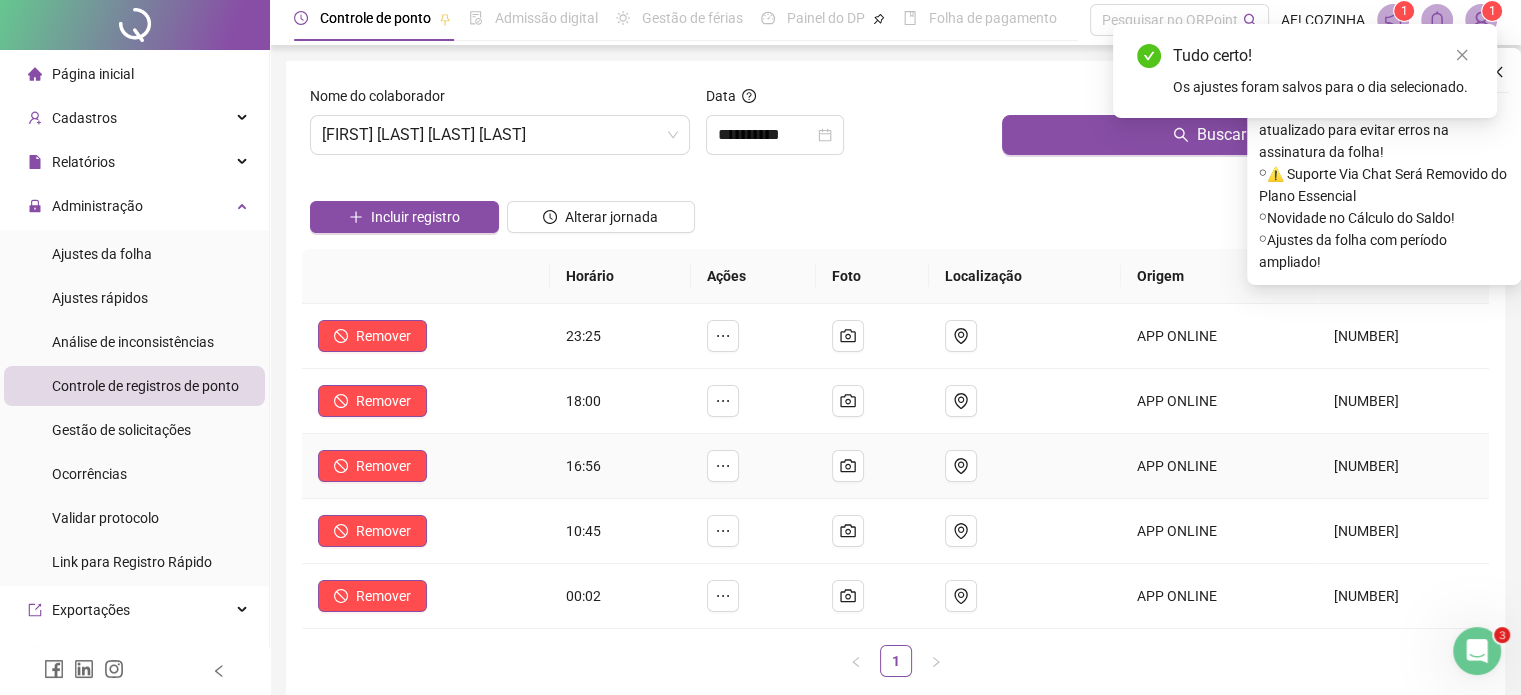 scroll, scrollTop: 0, scrollLeft: 0, axis: both 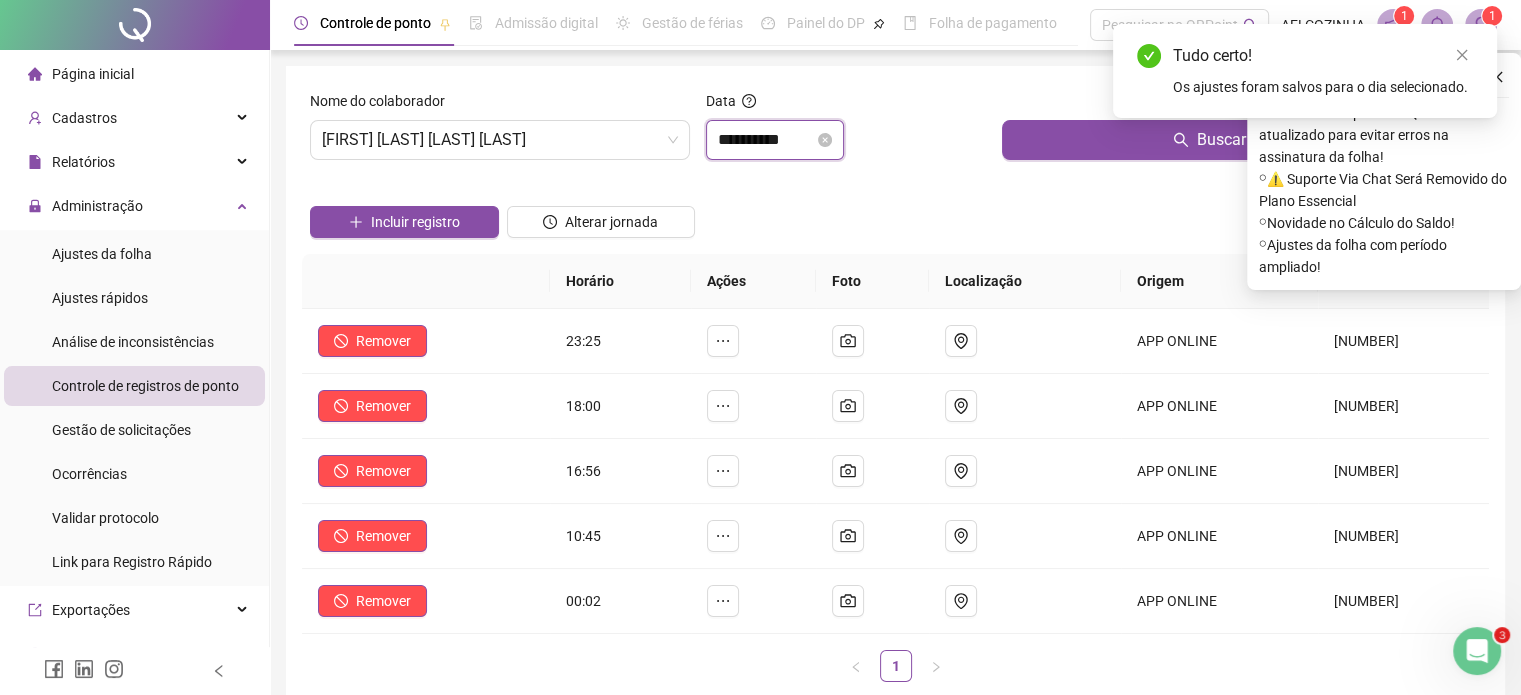 click on "**********" at bounding box center [775, 140] 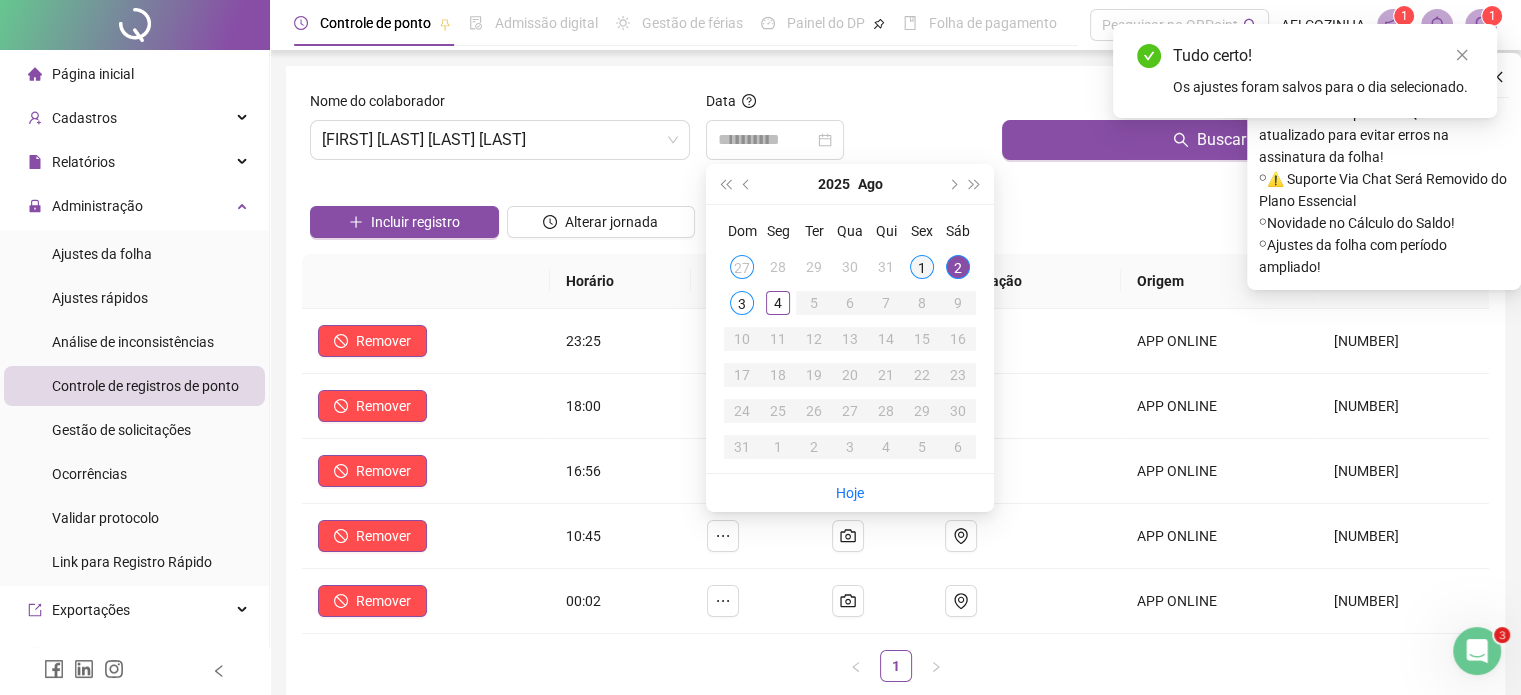 click on "1" at bounding box center (922, 267) 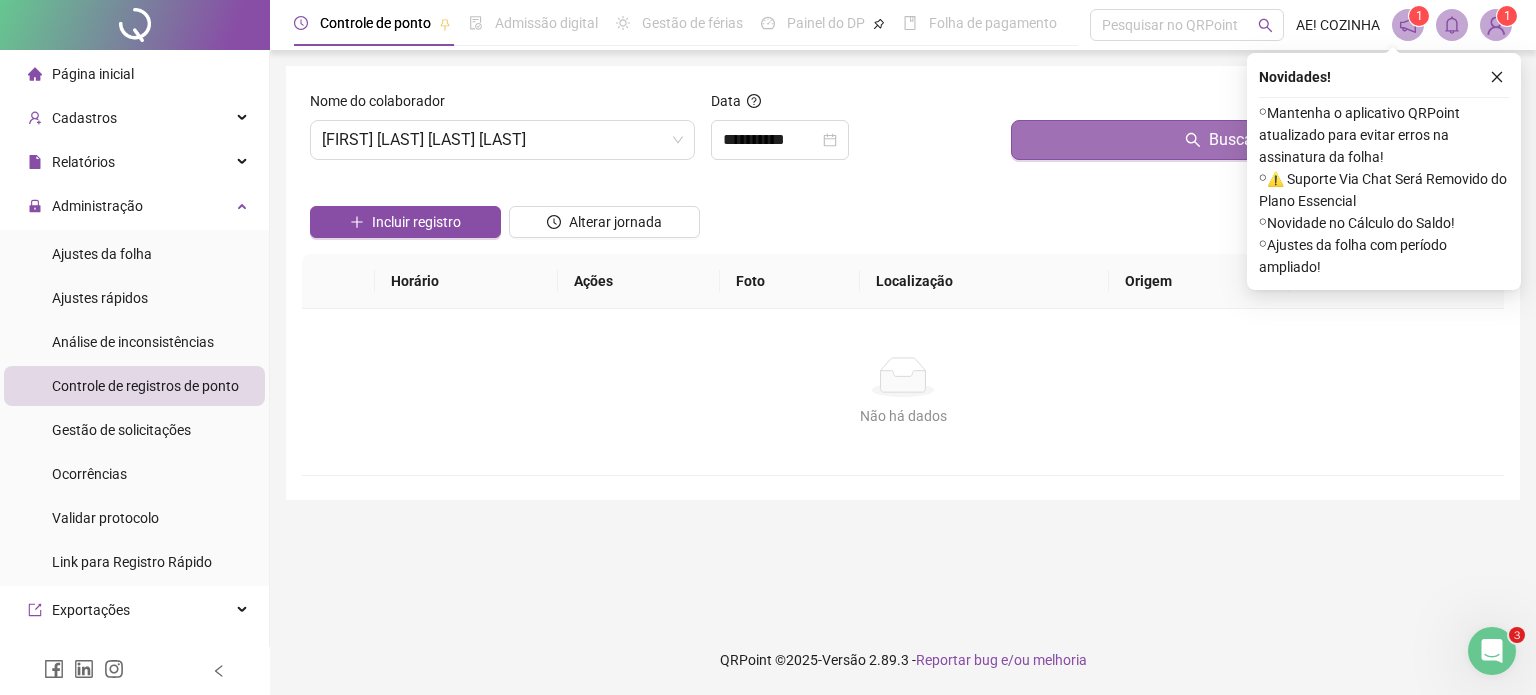 click on "Buscar registros" at bounding box center (1253, 140) 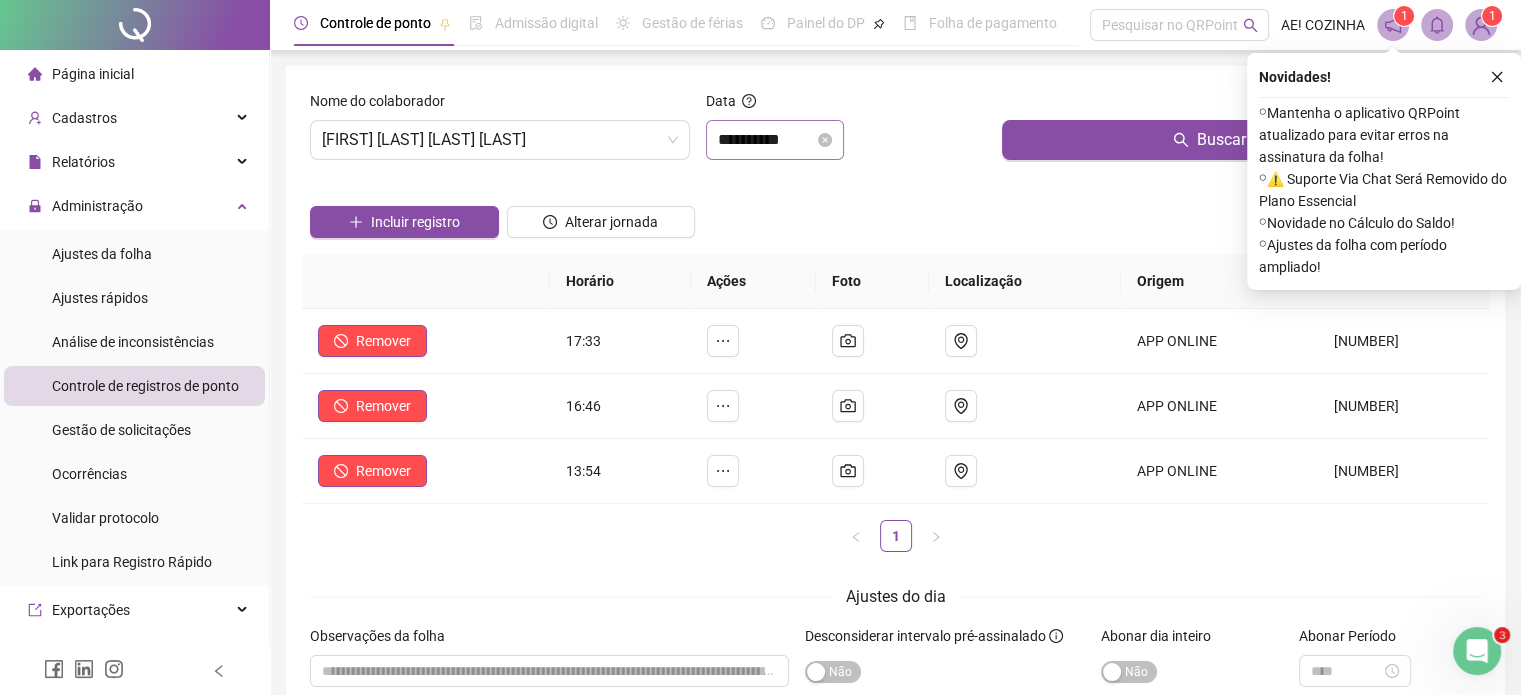click on "**********" at bounding box center (775, 140) 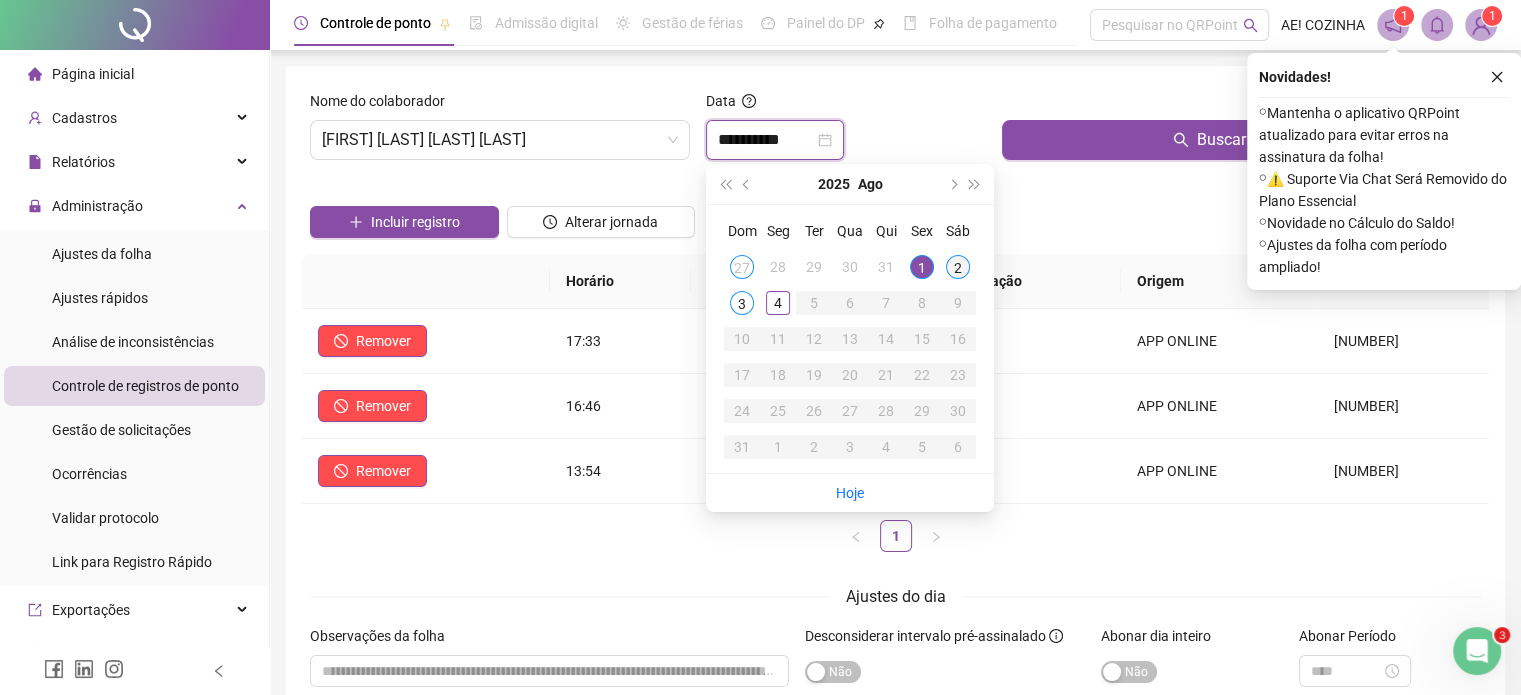 type on "**********" 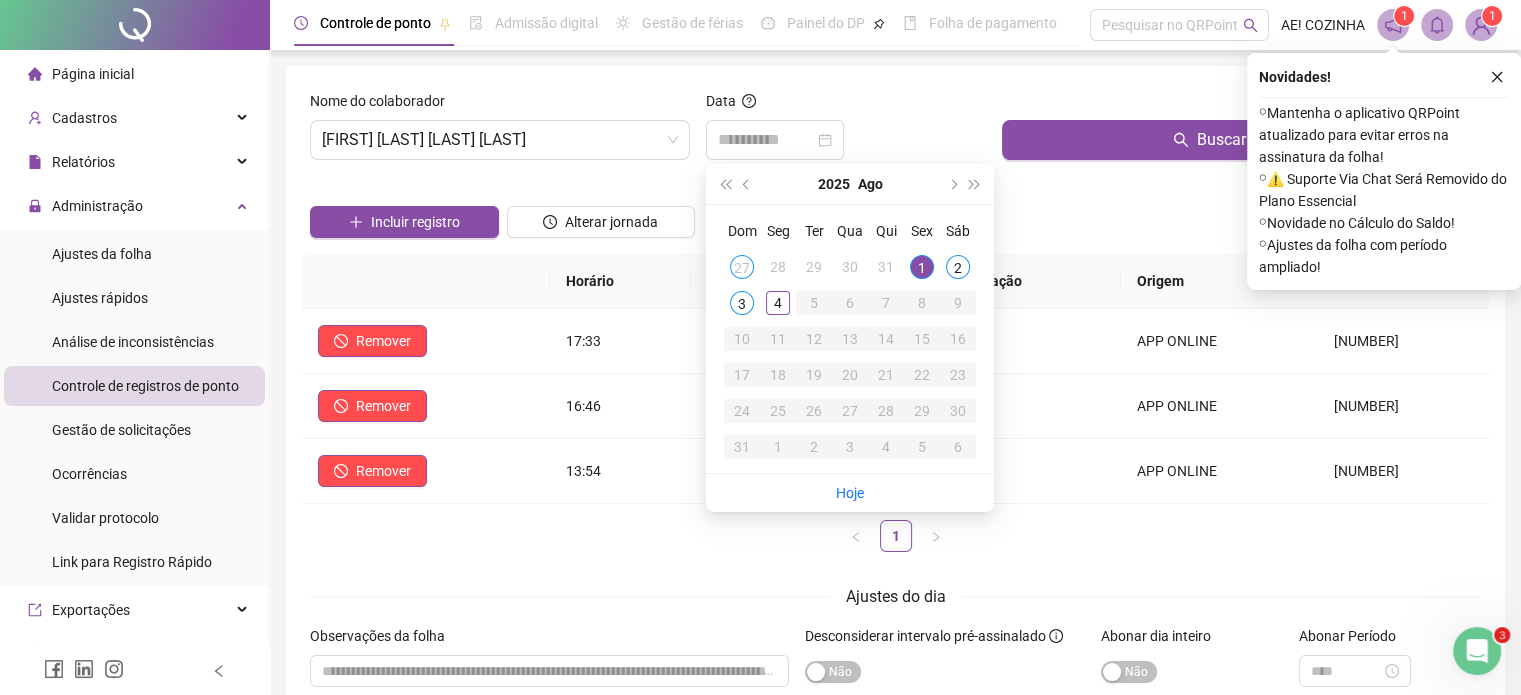 click on "2" at bounding box center [958, 267] 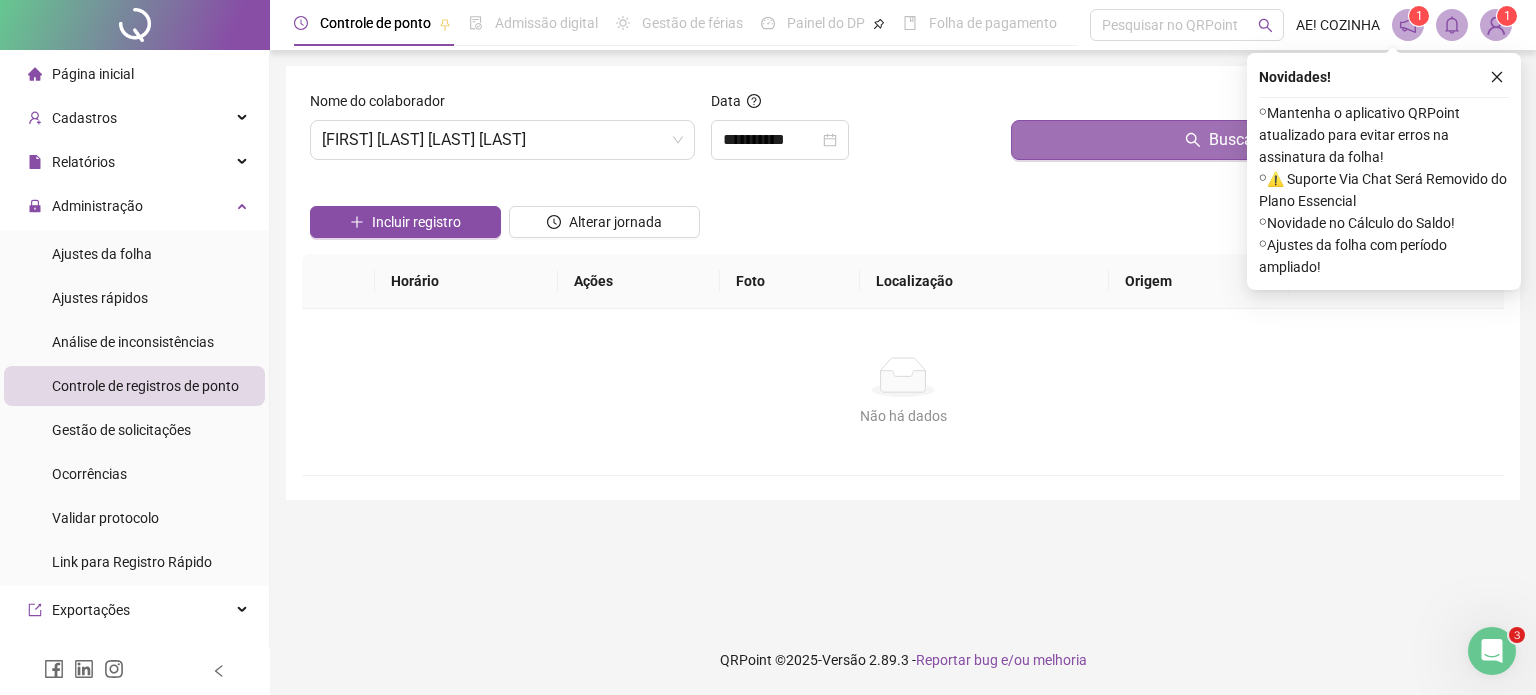 click on "Buscar registros" at bounding box center [1253, 140] 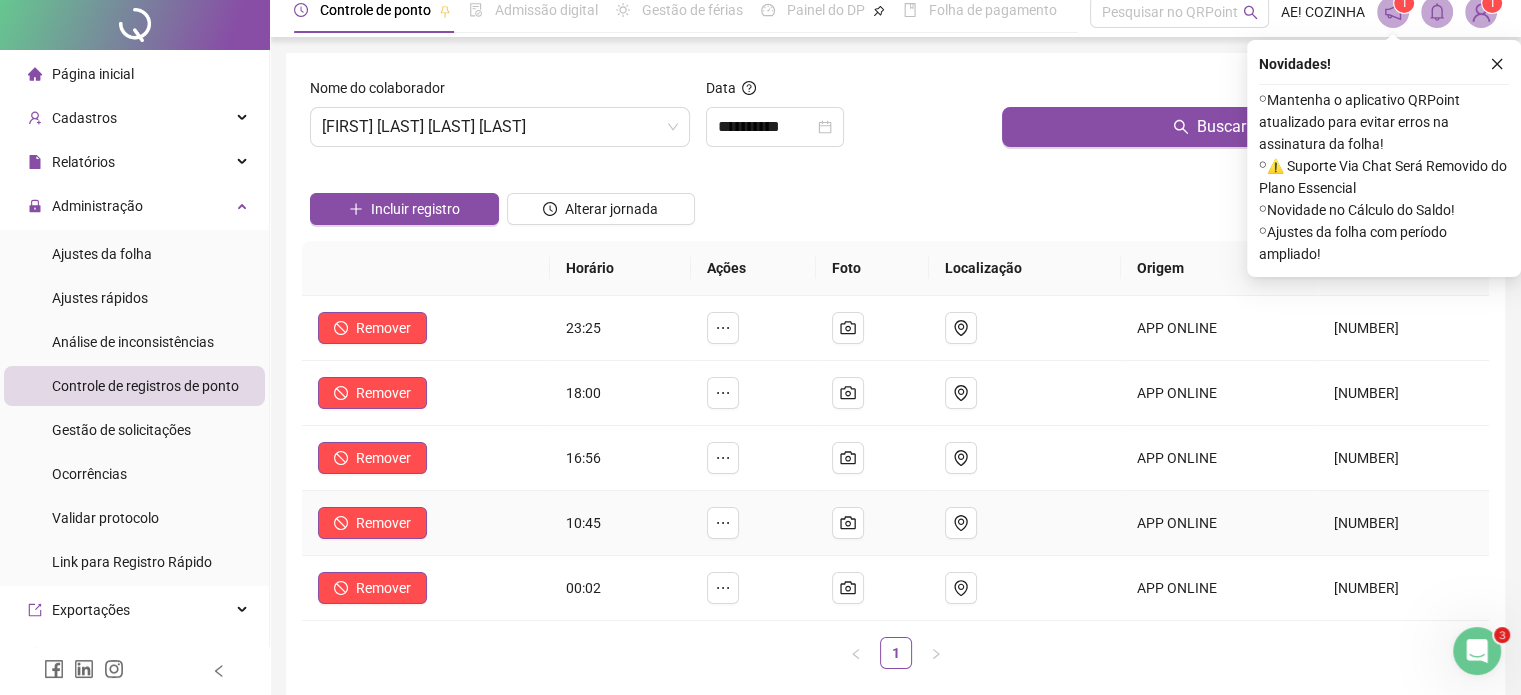 scroll, scrollTop: 200, scrollLeft: 0, axis: vertical 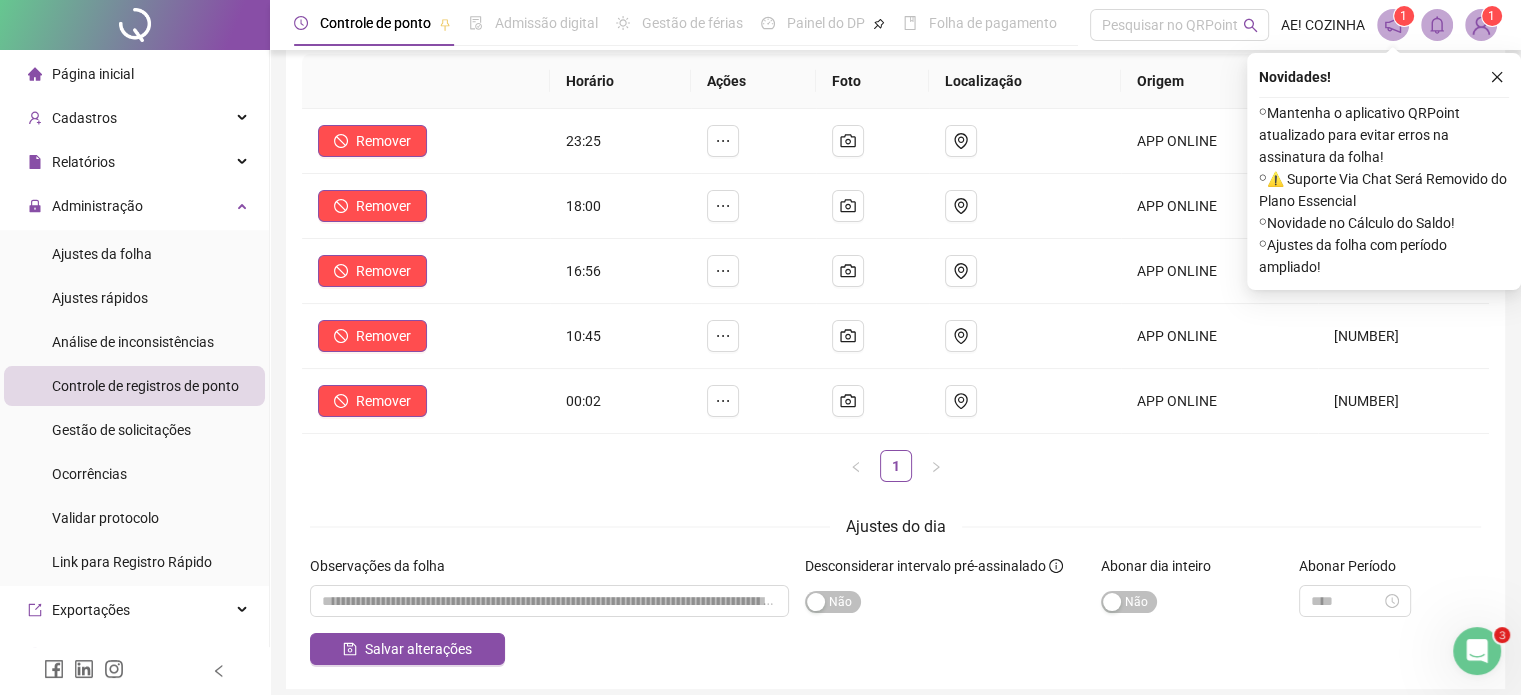 click on "1" at bounding box center (895, 466) 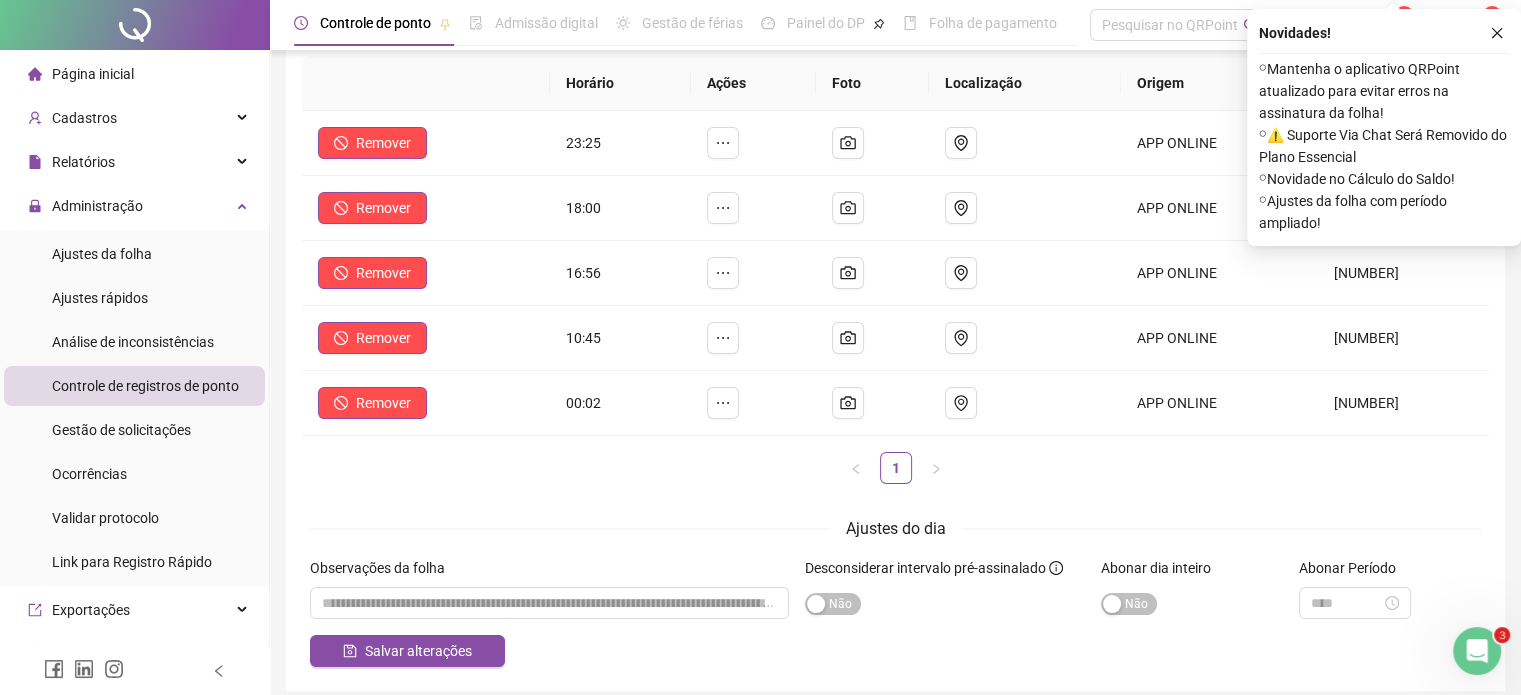 scroll, scrollTop: 200, scrollLeft: 0, axis: vertical 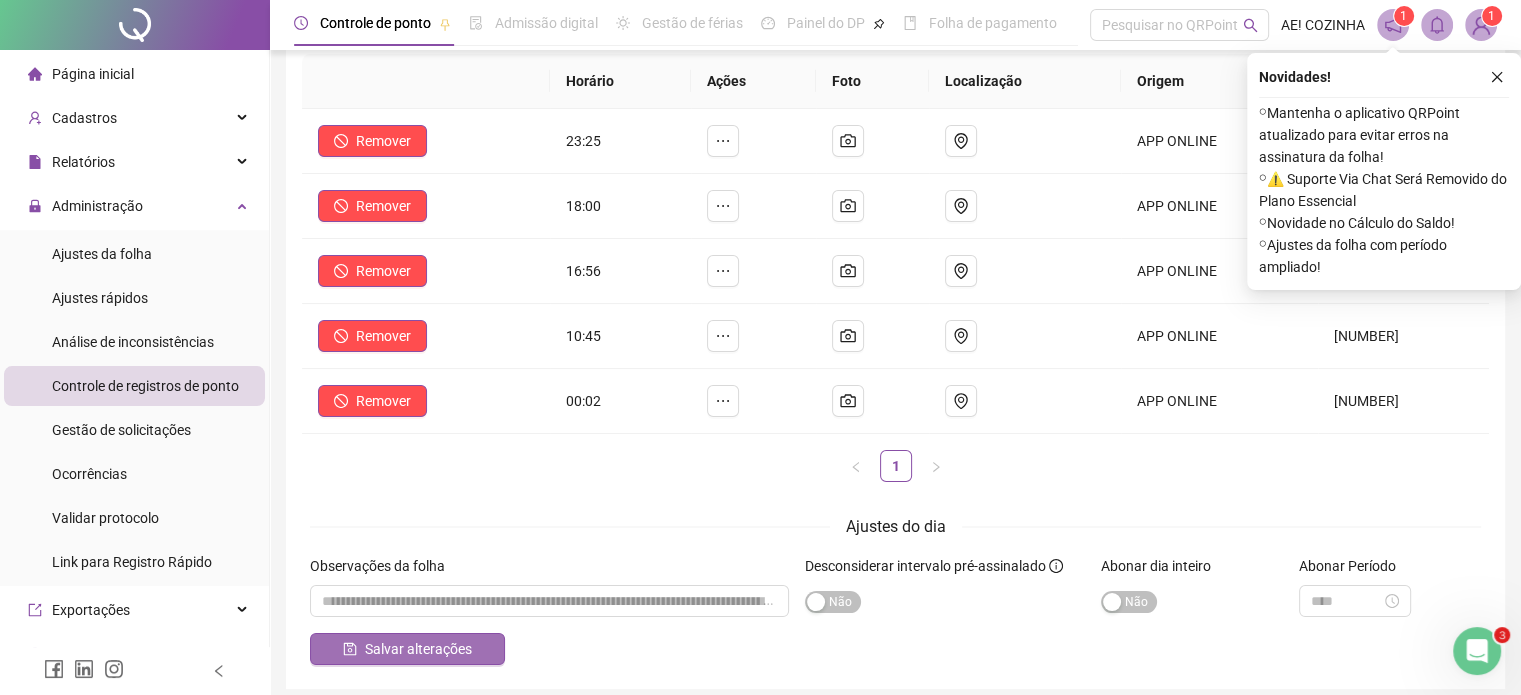 click on "Salvar alterações" at bounding box center [418, 649] 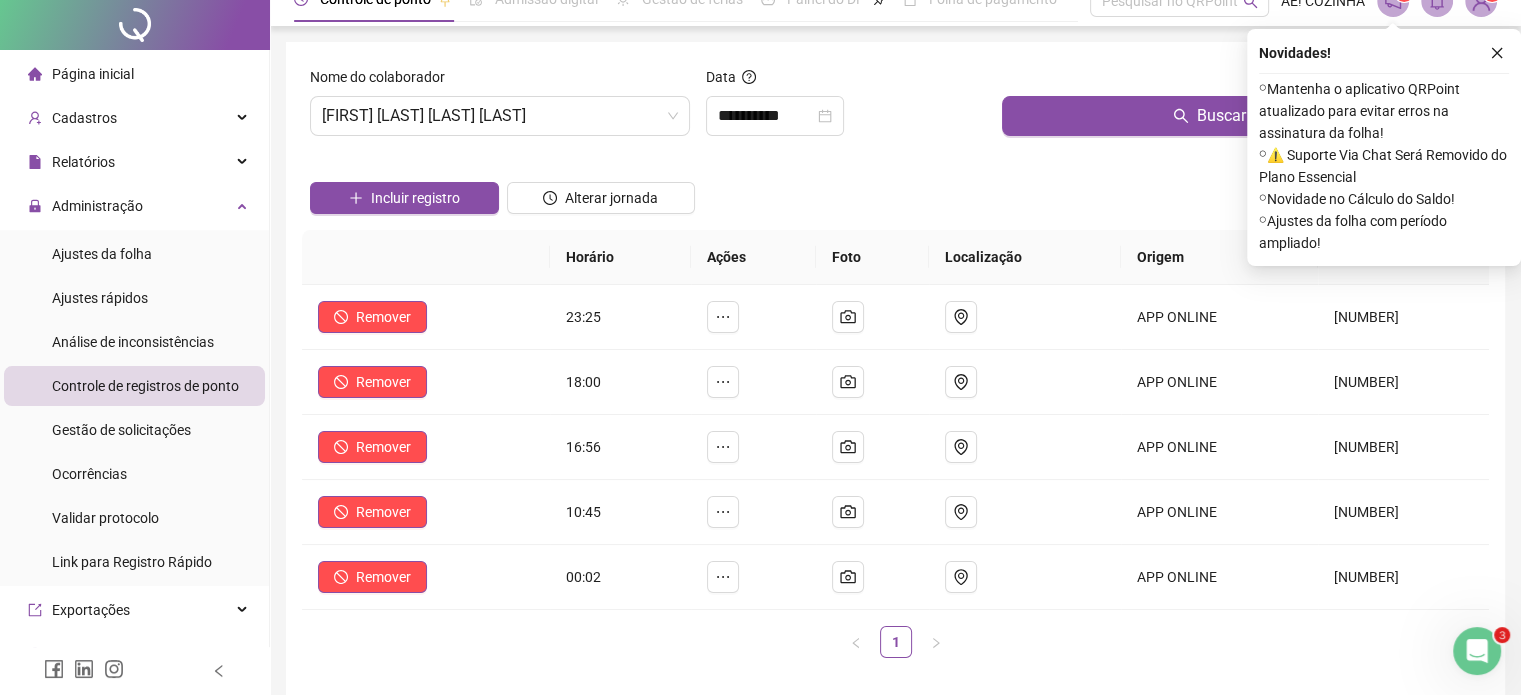 scroll, scrollTop: 0, scrollLeft: 0, axis: both 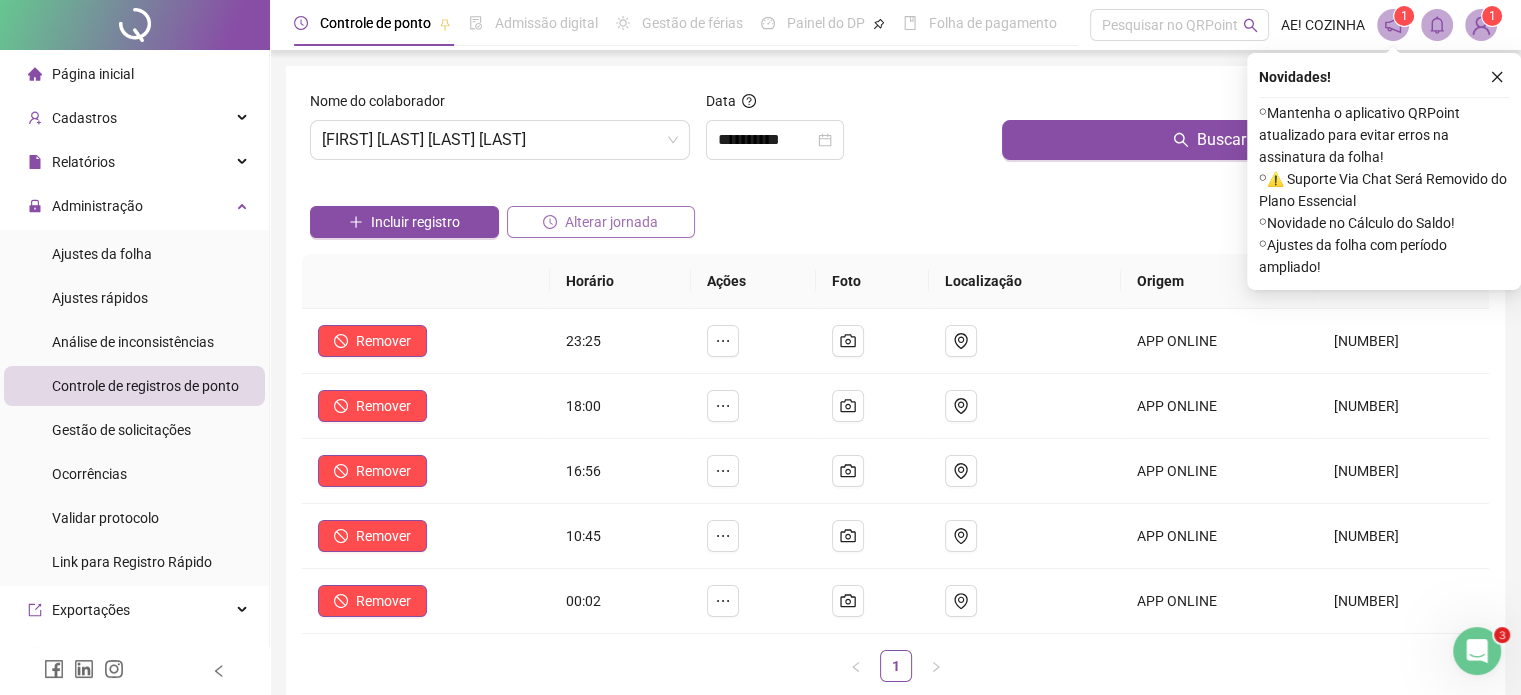 click on "Alterar jornada" at bounding box center (601, 222) 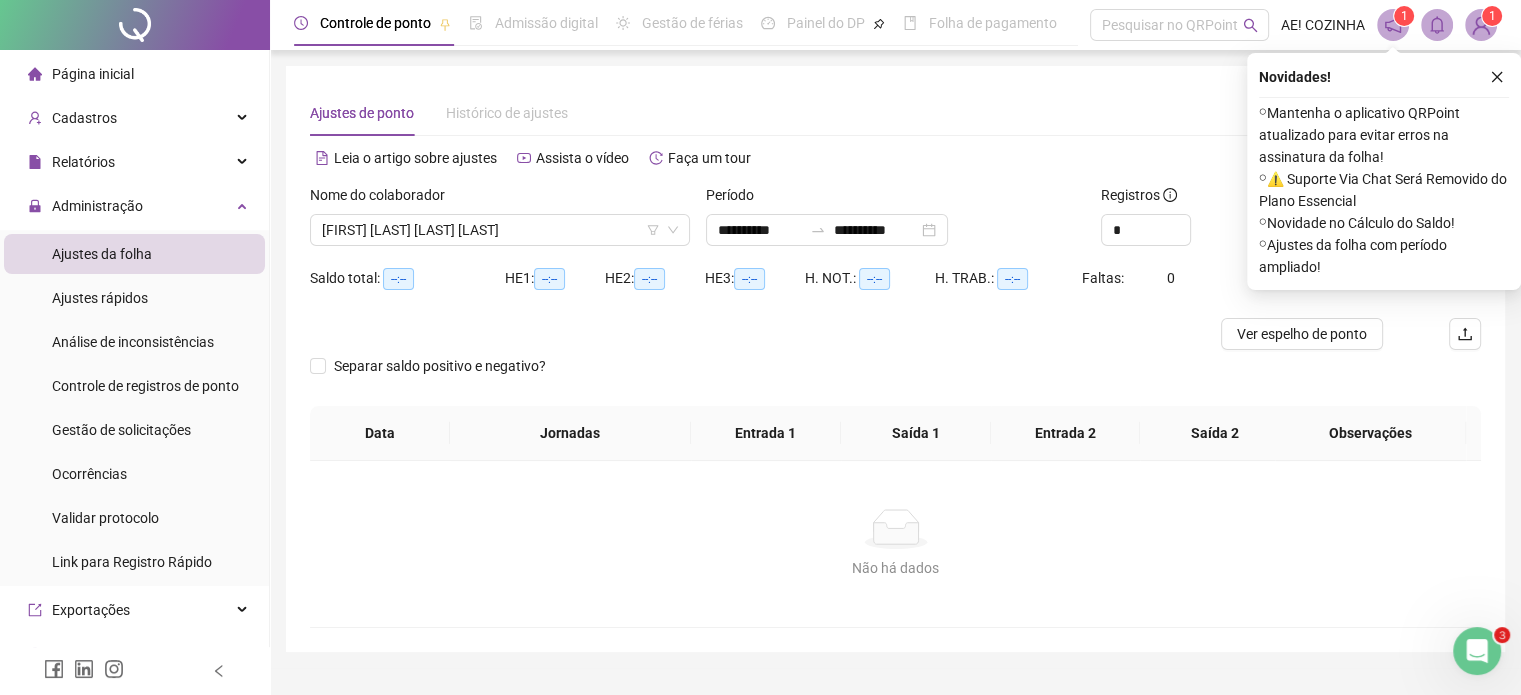 type on "**********" 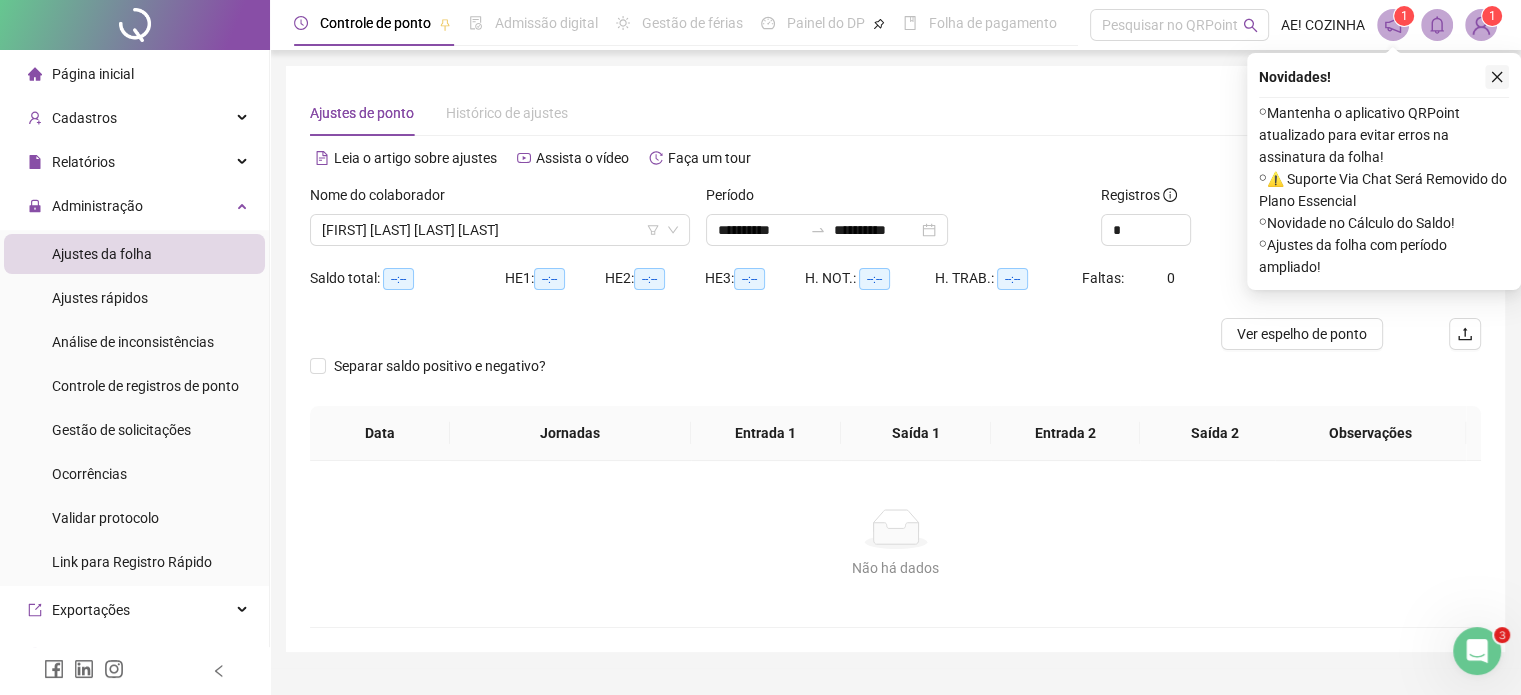 click 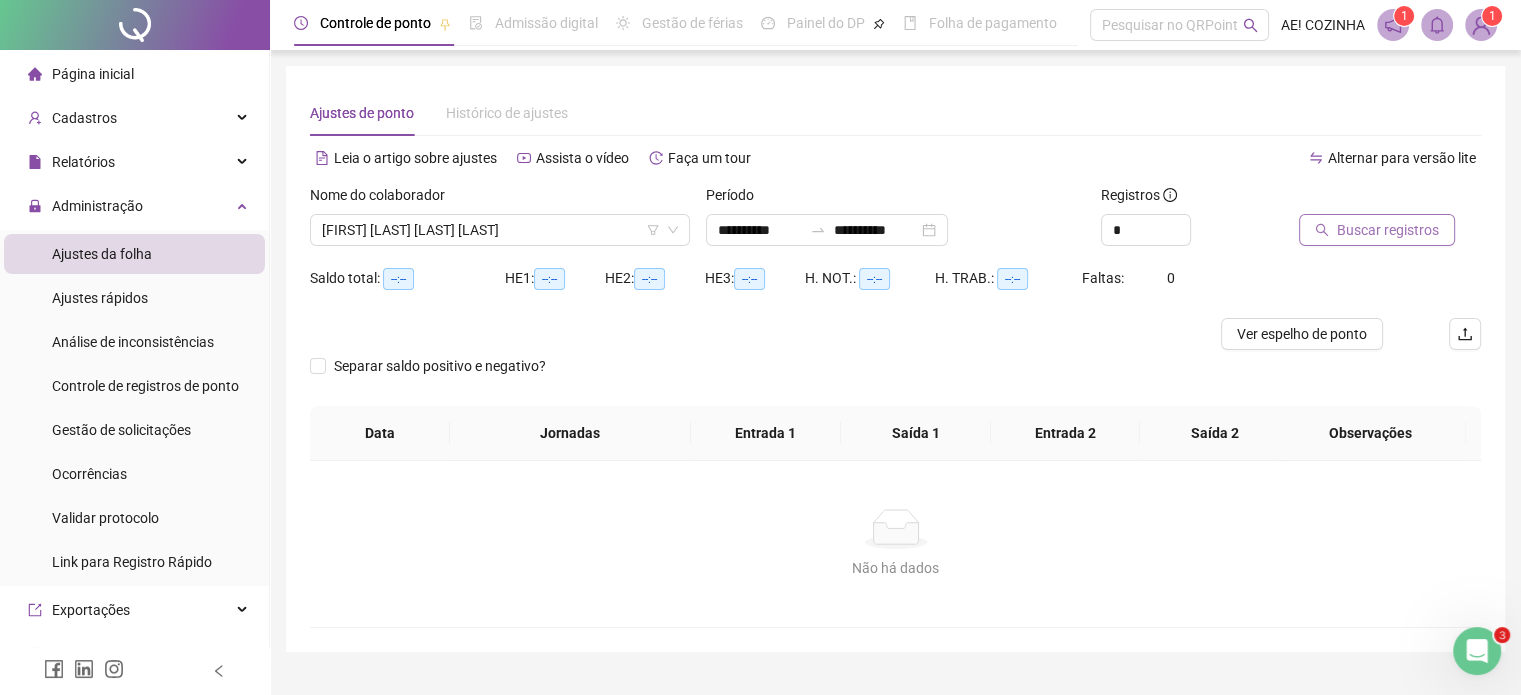 click on "Buscar registros" at bounding box center (1388, 230) 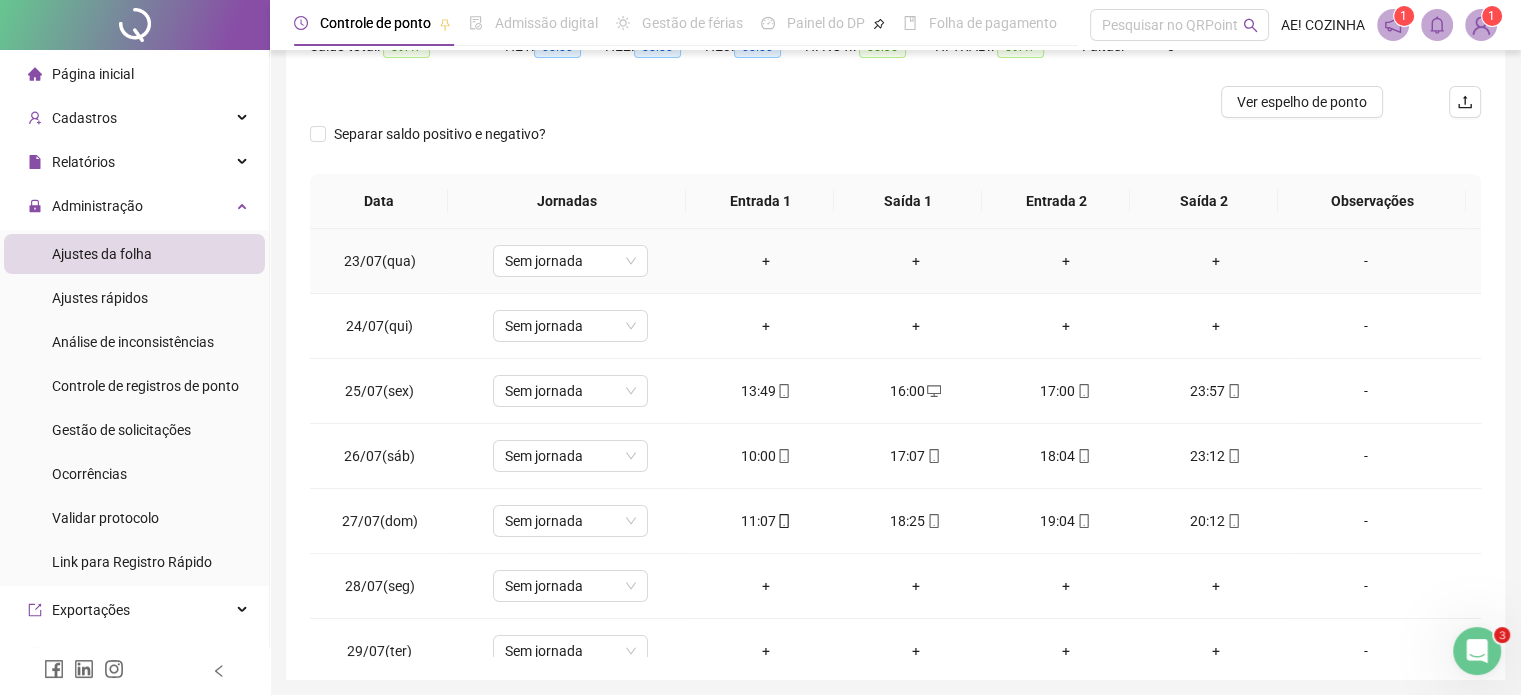 scroll, scrollTop: 300, scrollLeft: 0, axis: vertical 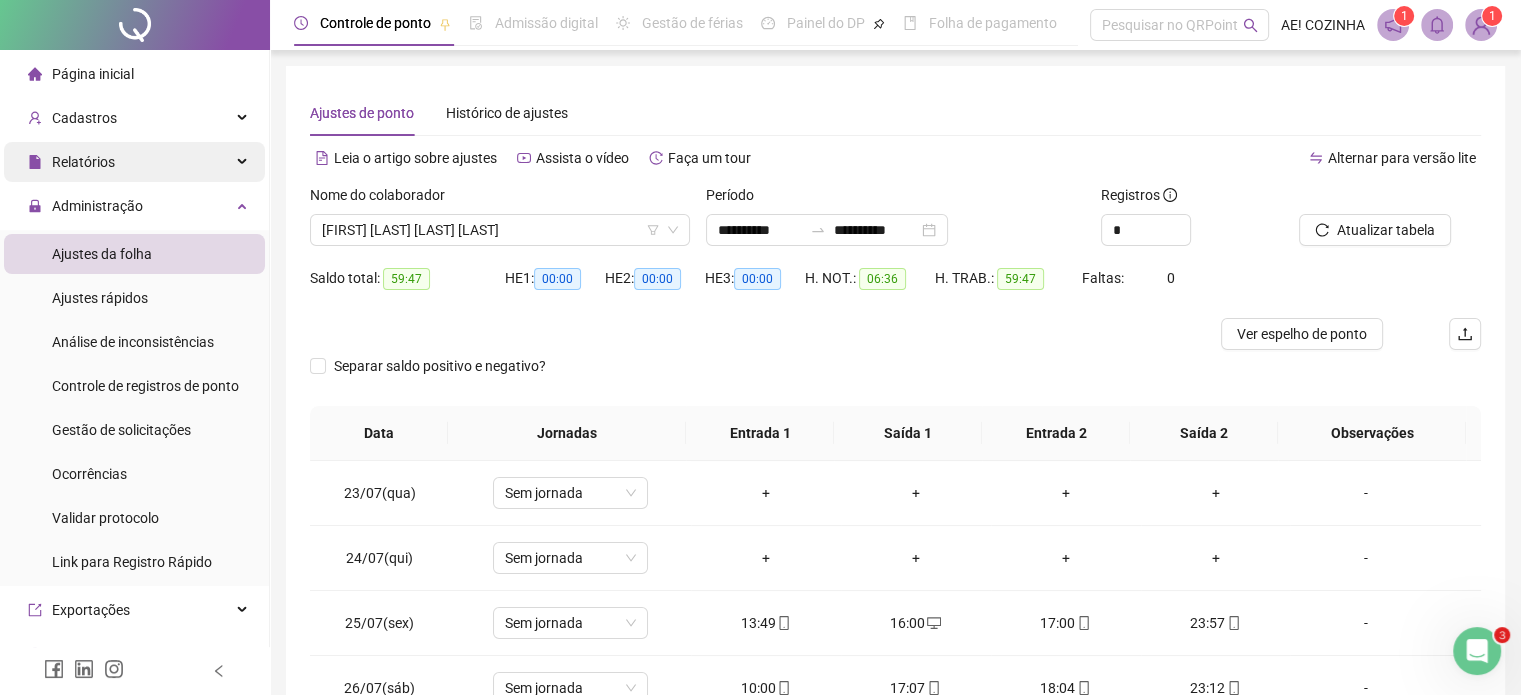 click on "Relatórios" at bounding box center [134, 162] 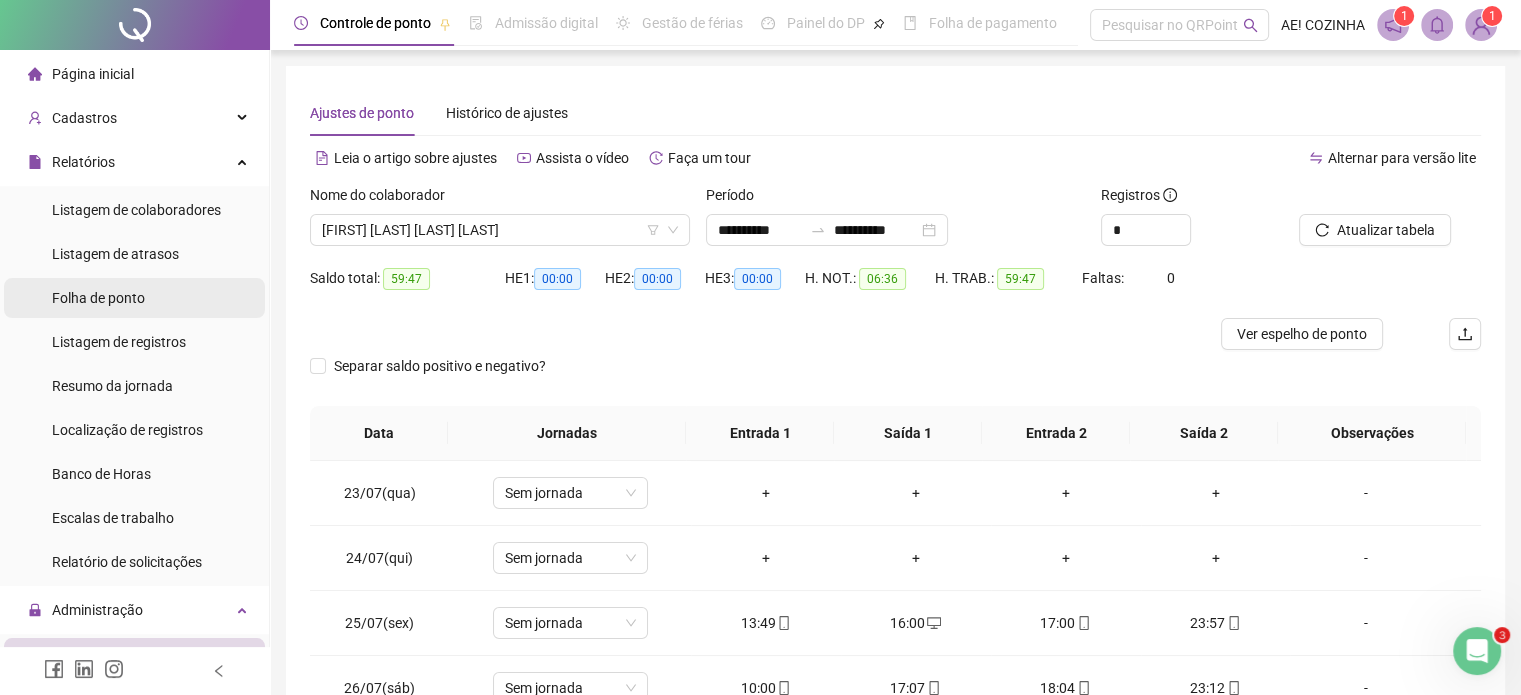 click on "Folha de ponto" at bounding box center [134, 298] 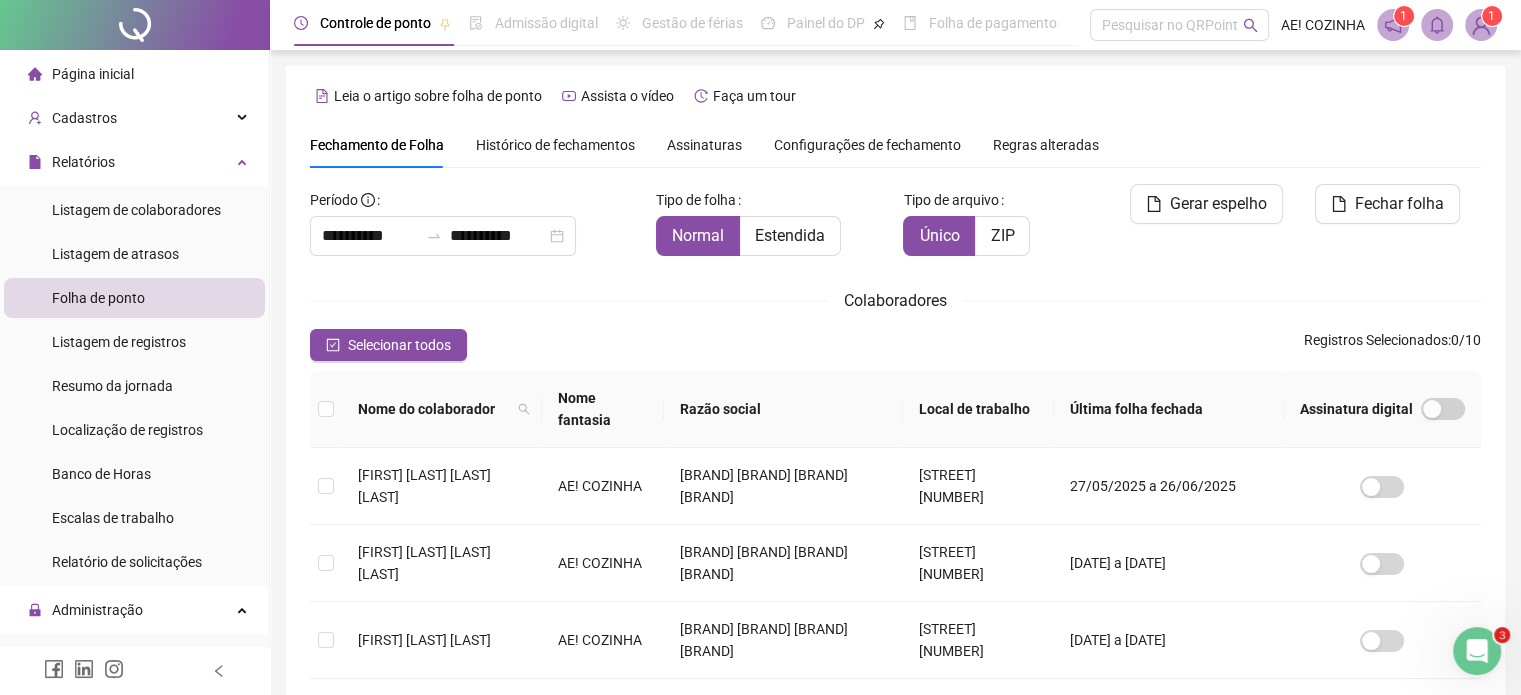 type on "**********" 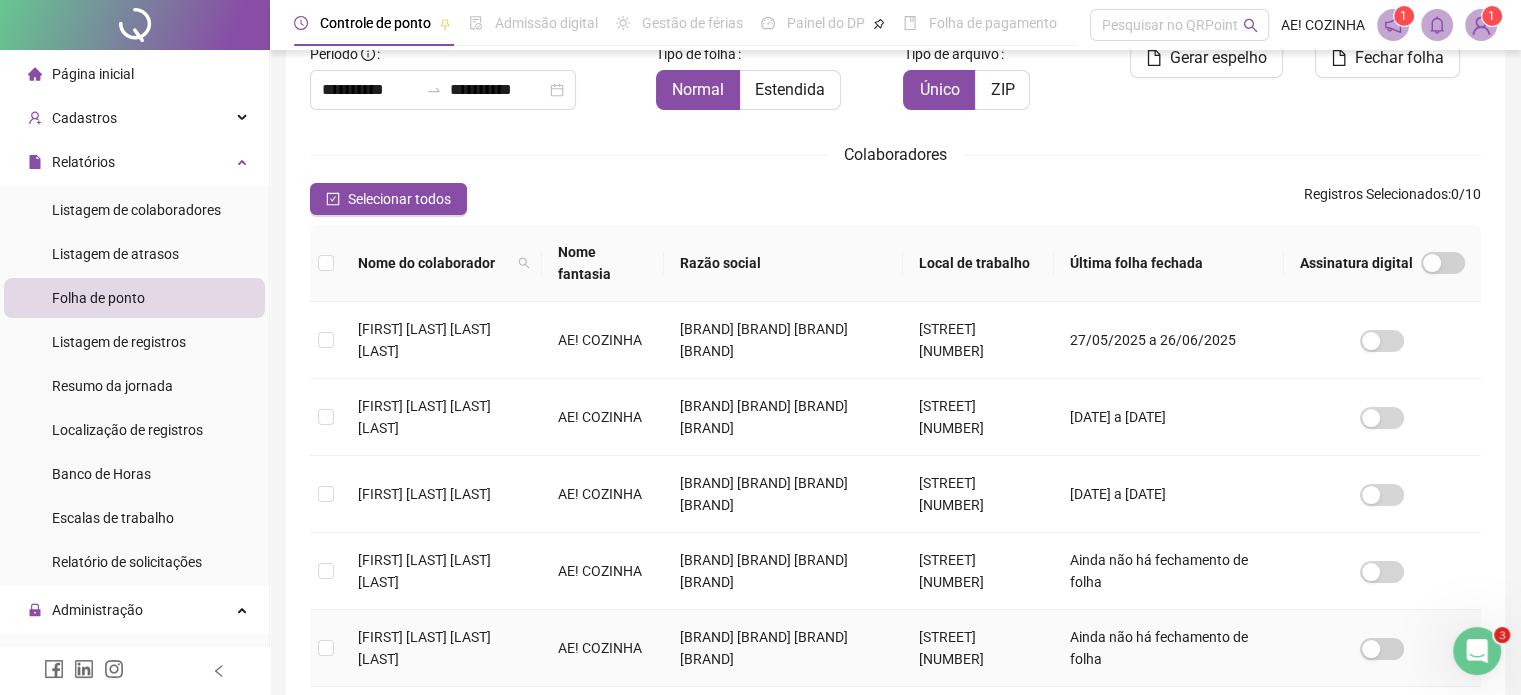 scroll, scrollTop: 261, scrollLeft: 0, axis: vertical 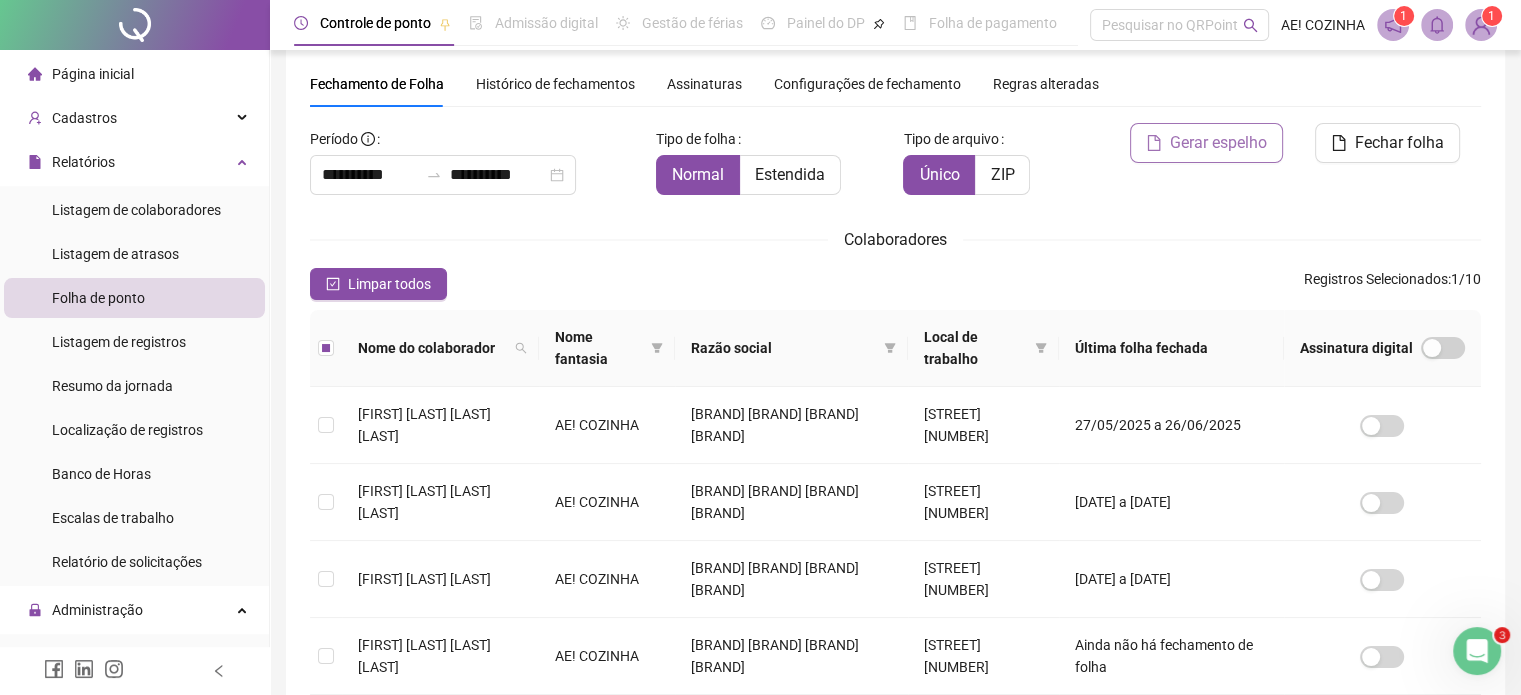 click on "Gerar espelho" at bounding box center (1218, 143) 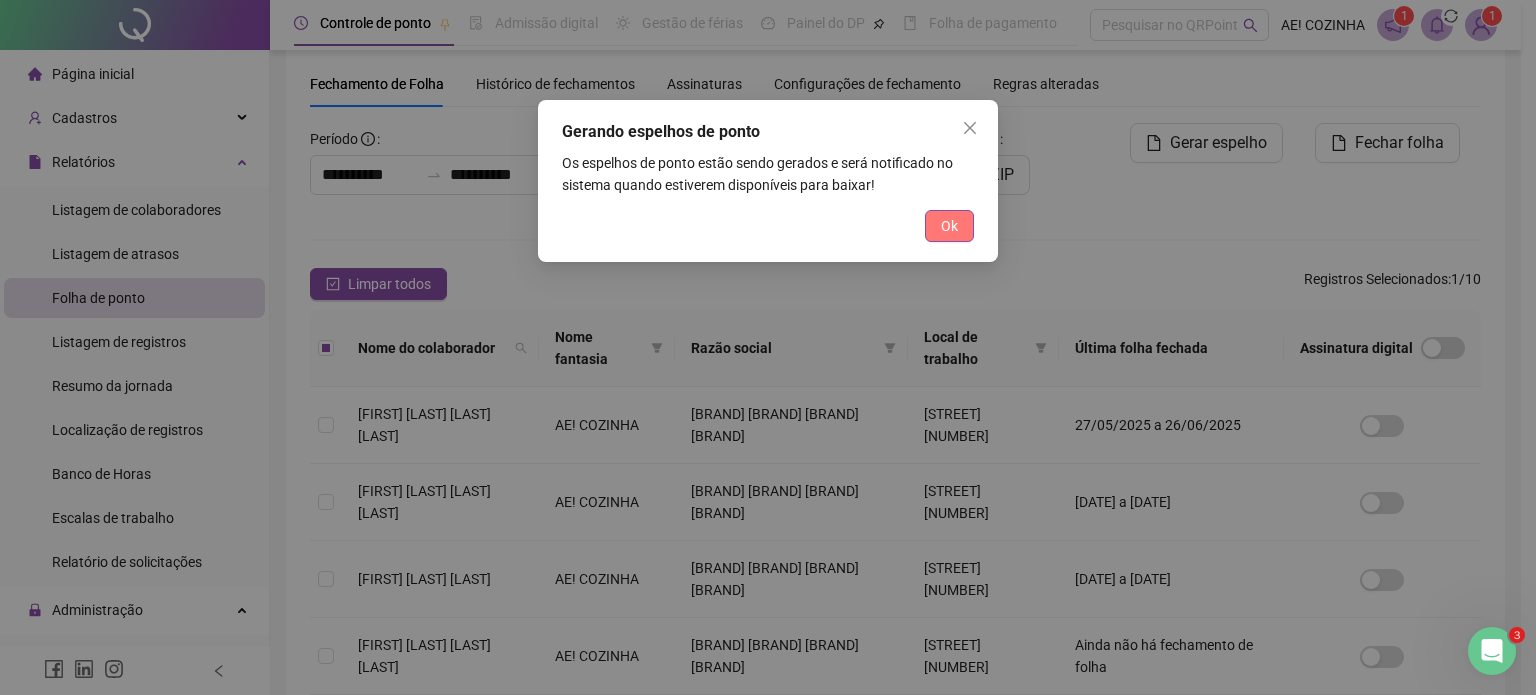 click on "Ok" at bounding box center (949, 226) 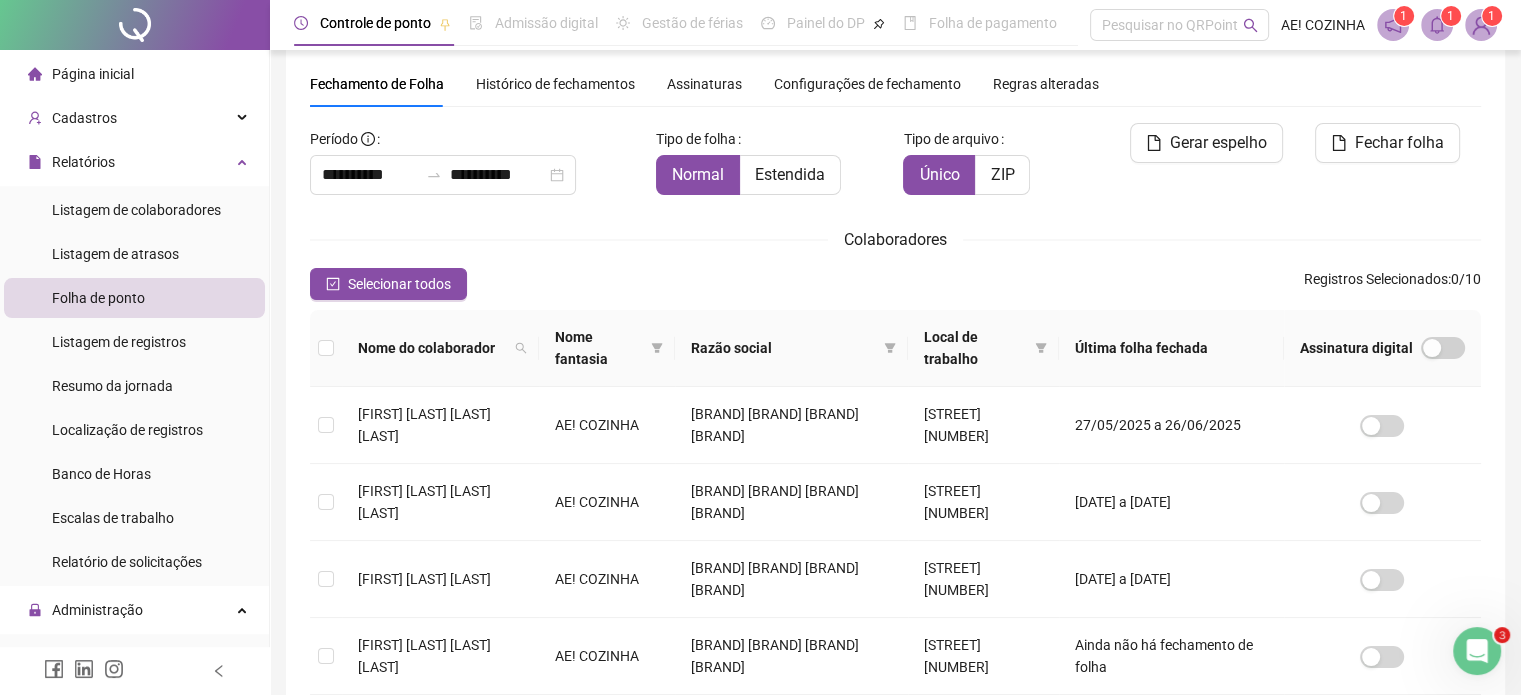 click 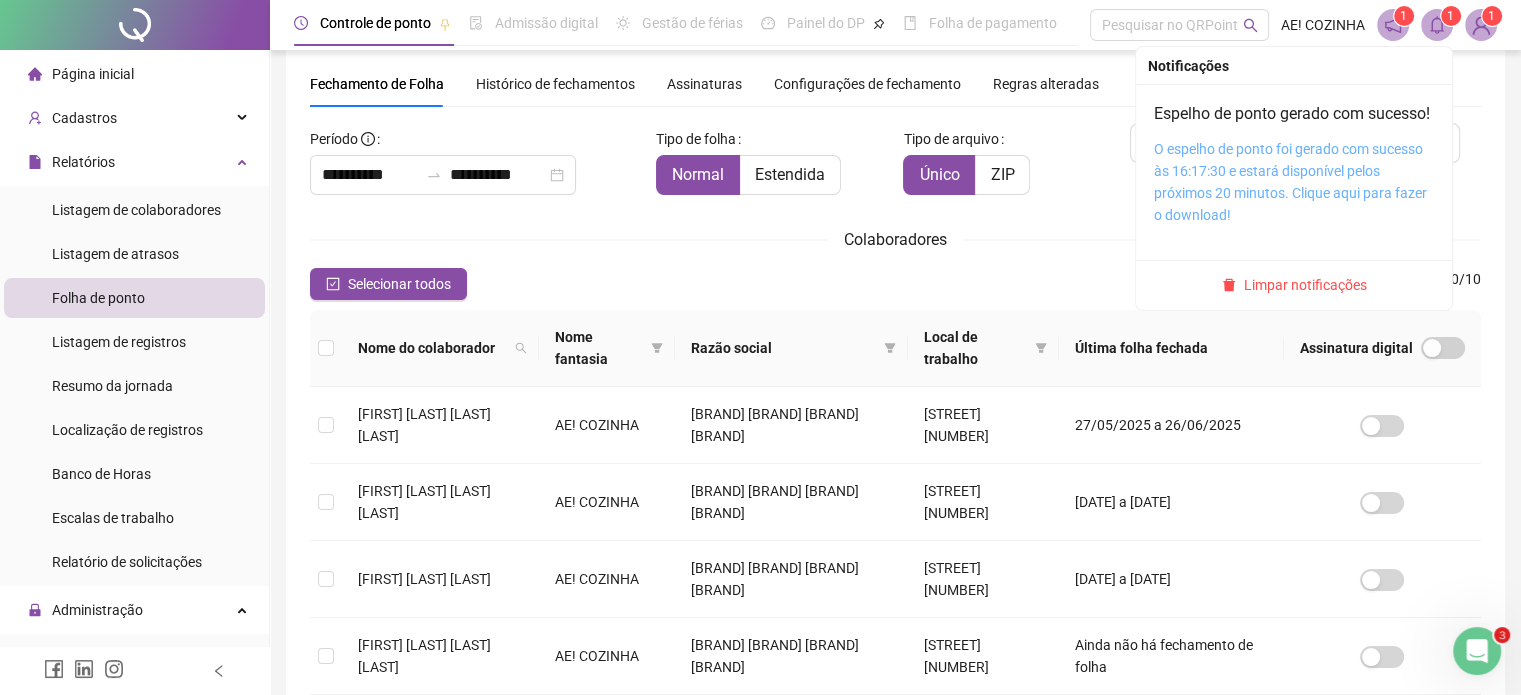 click on "O espelho de ponto foi gerado com sucesso às 16:17:30 e estará disponível pelos próximos 20 minutos.
Clique aqui para fazer o download!" at bounding box center (1290, 182) 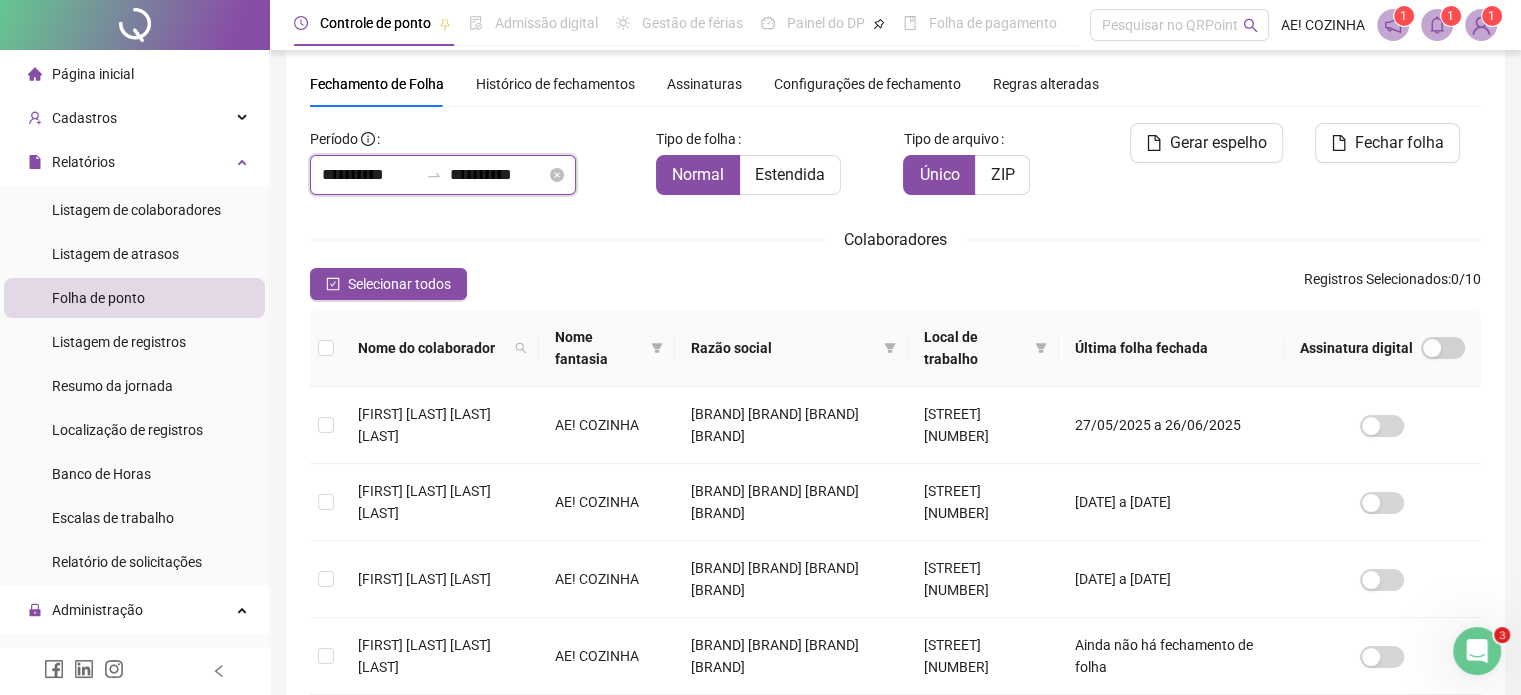 click on "**********" at bounding box center (370, 175) 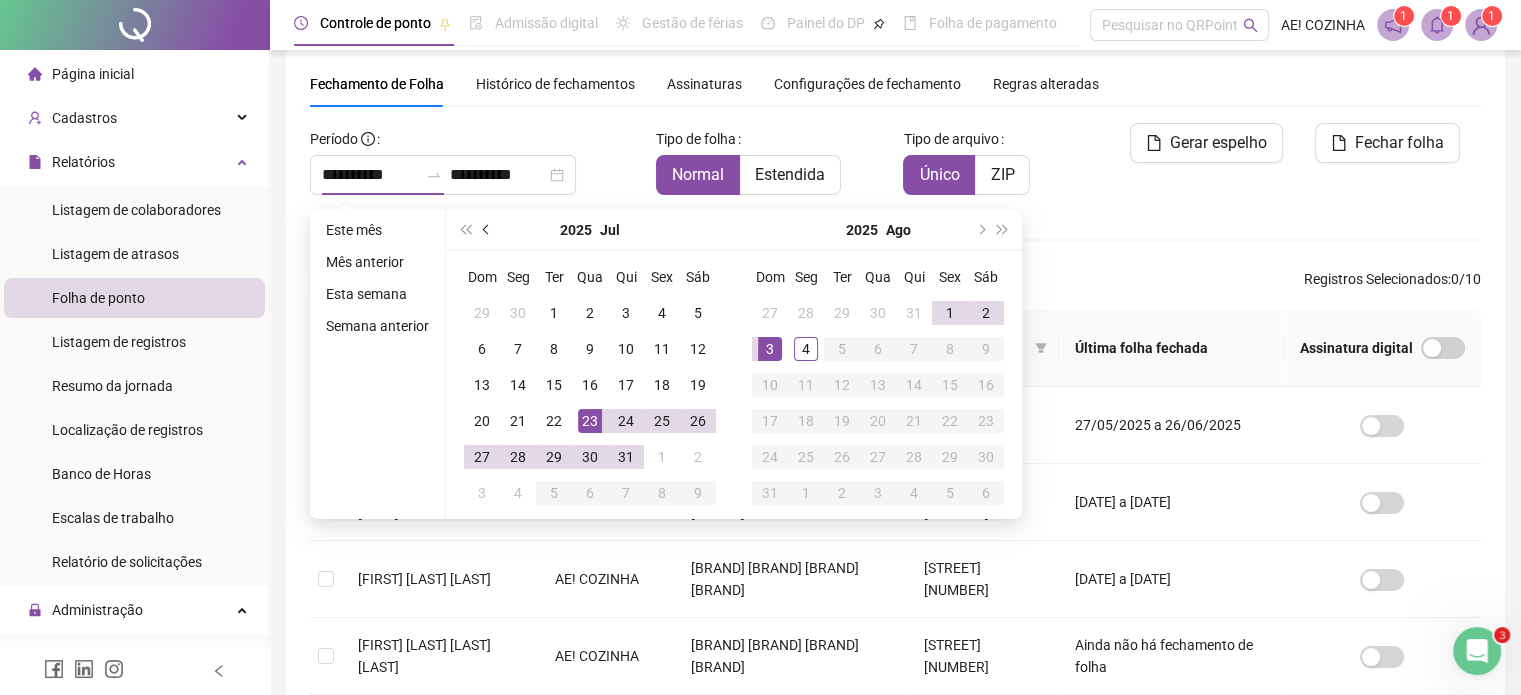 click at bounding box center (488, 230) 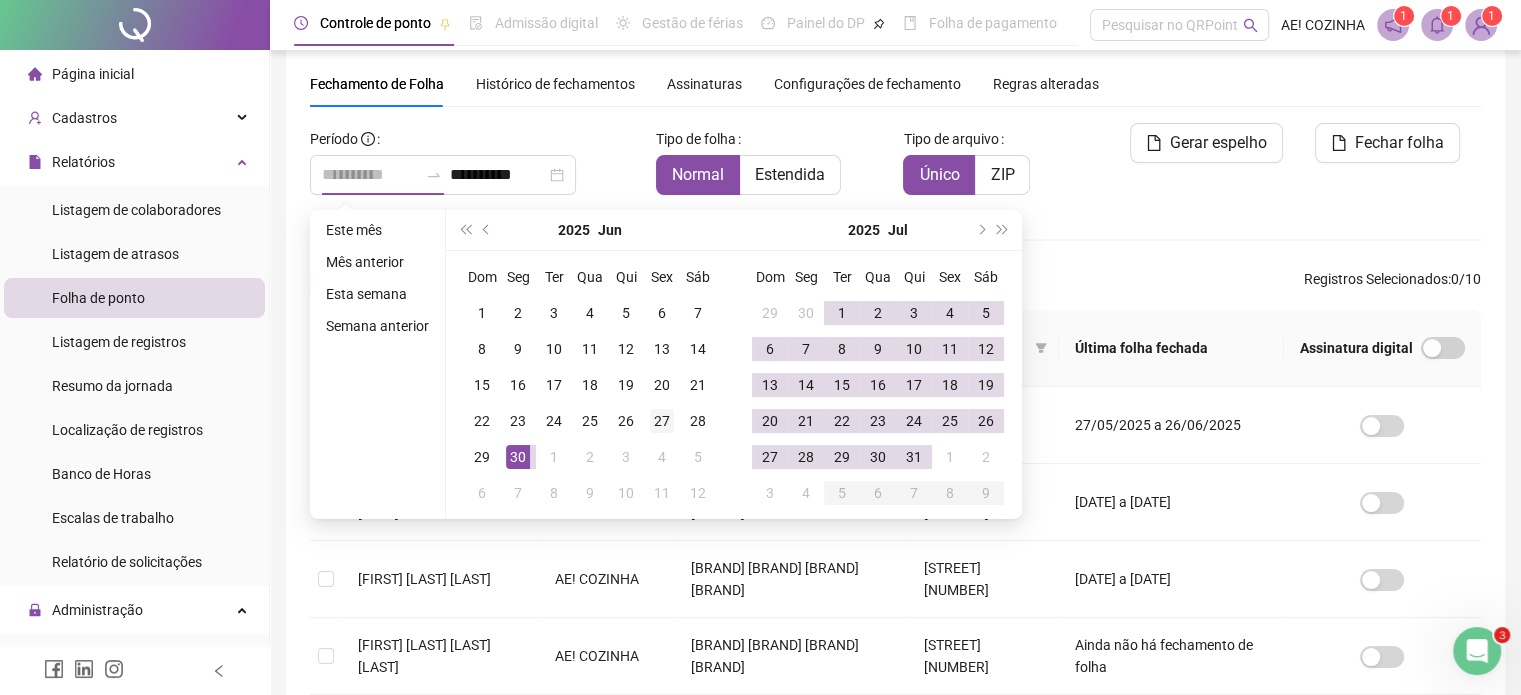 type on "**********" 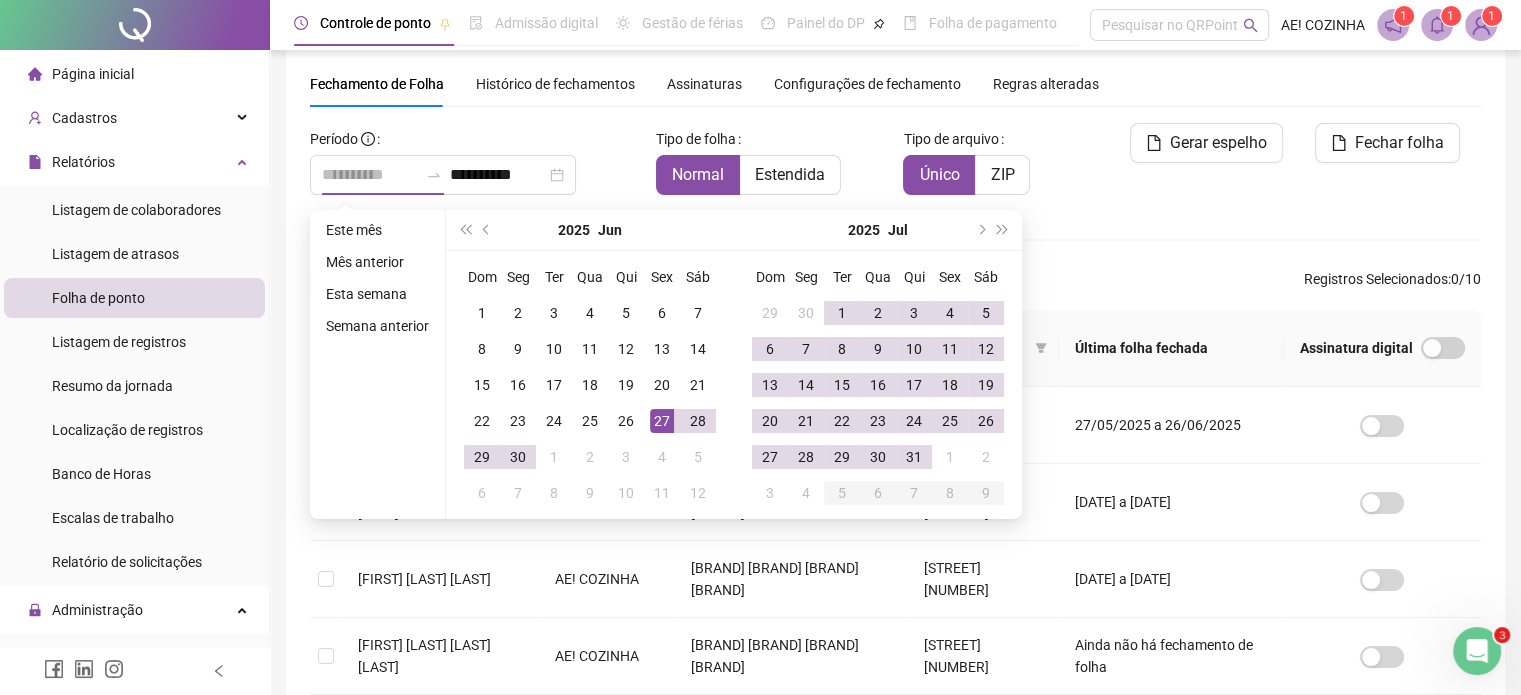 click on "27" at bounding box center [662, 421] 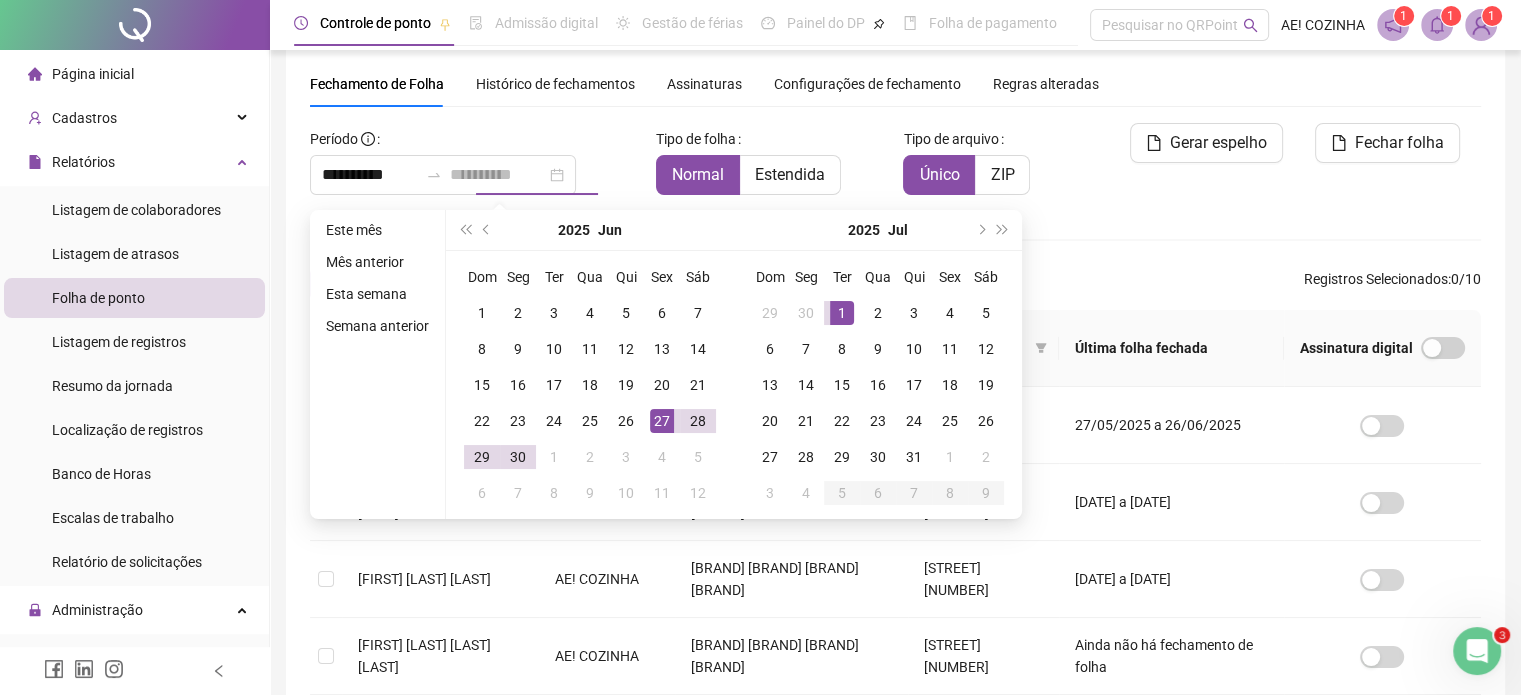click on "1" at bounding box center (842, 313) 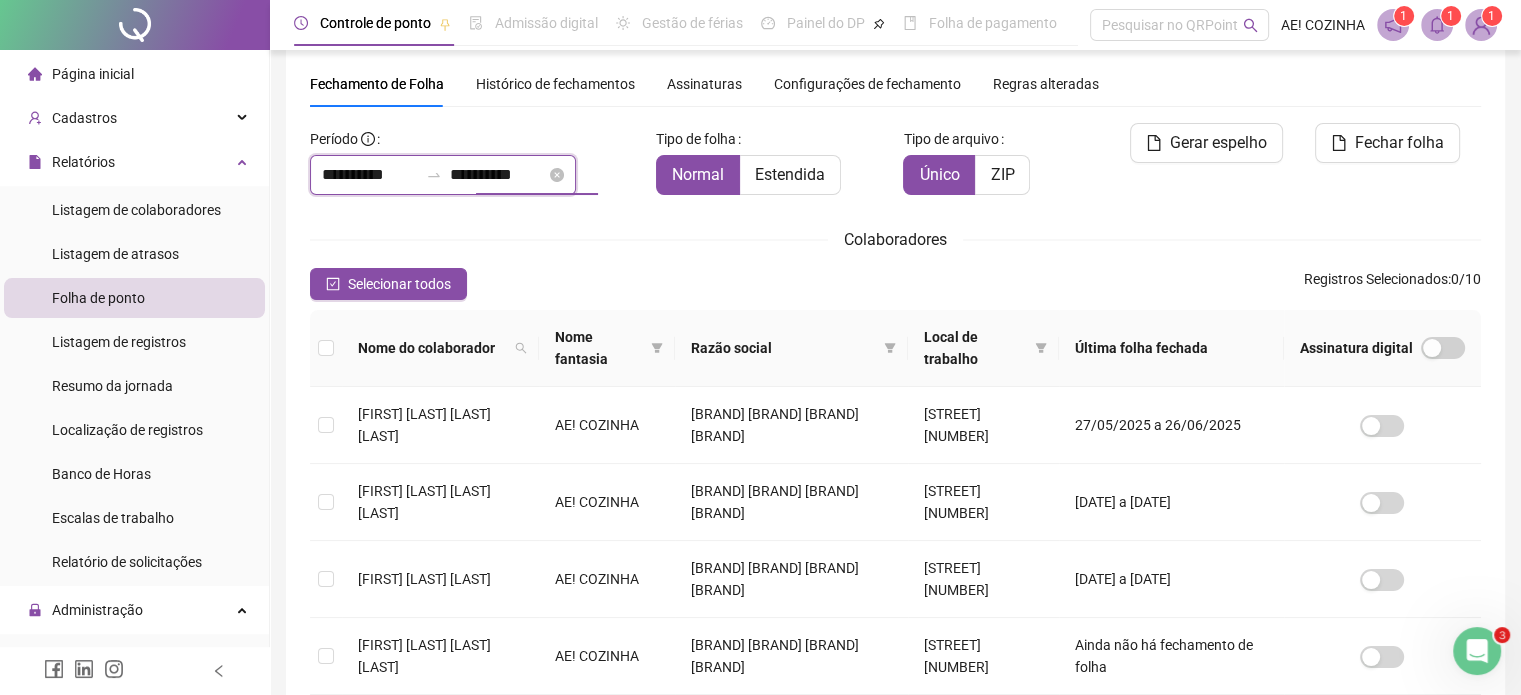 drag, startPoint x: 502, startPoint y: 173, endPoint x: 660, endPoint y: 196, distance: 159.66527 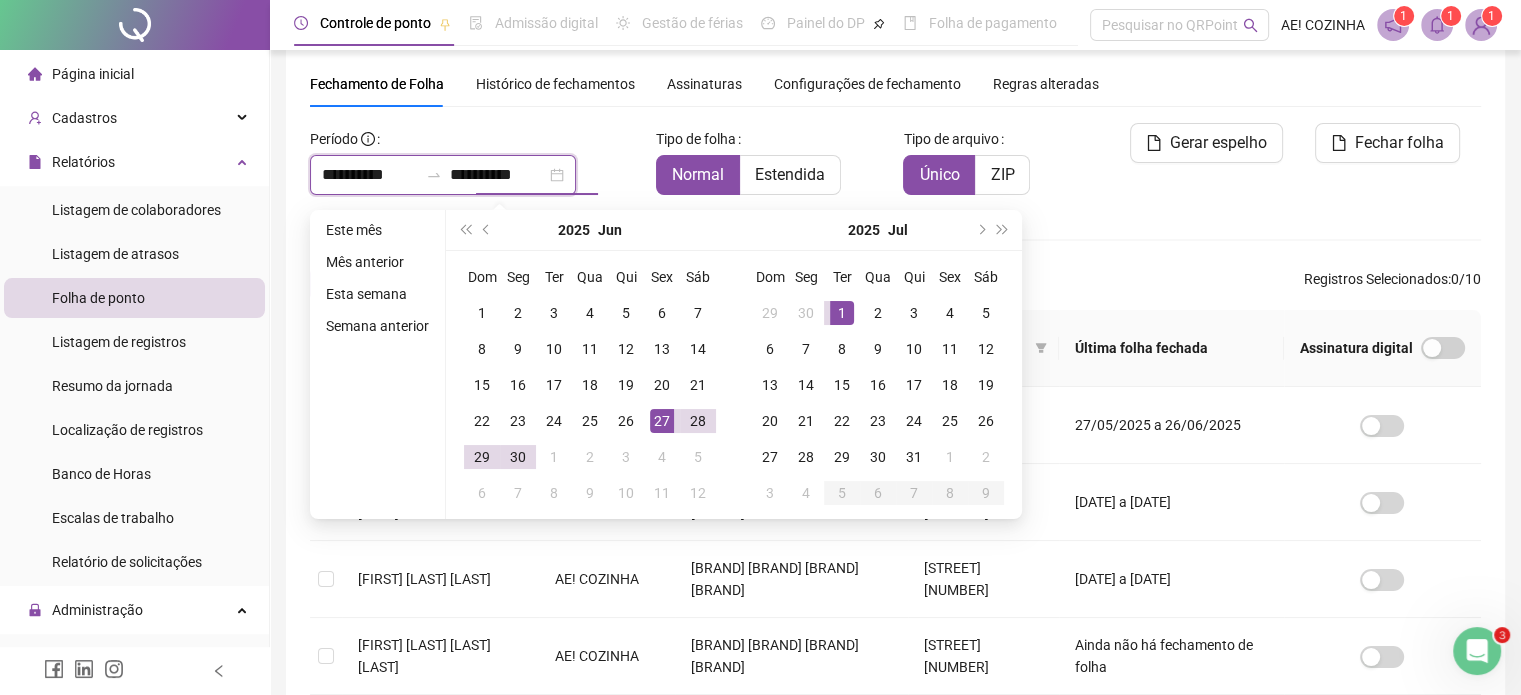 type on "**********" 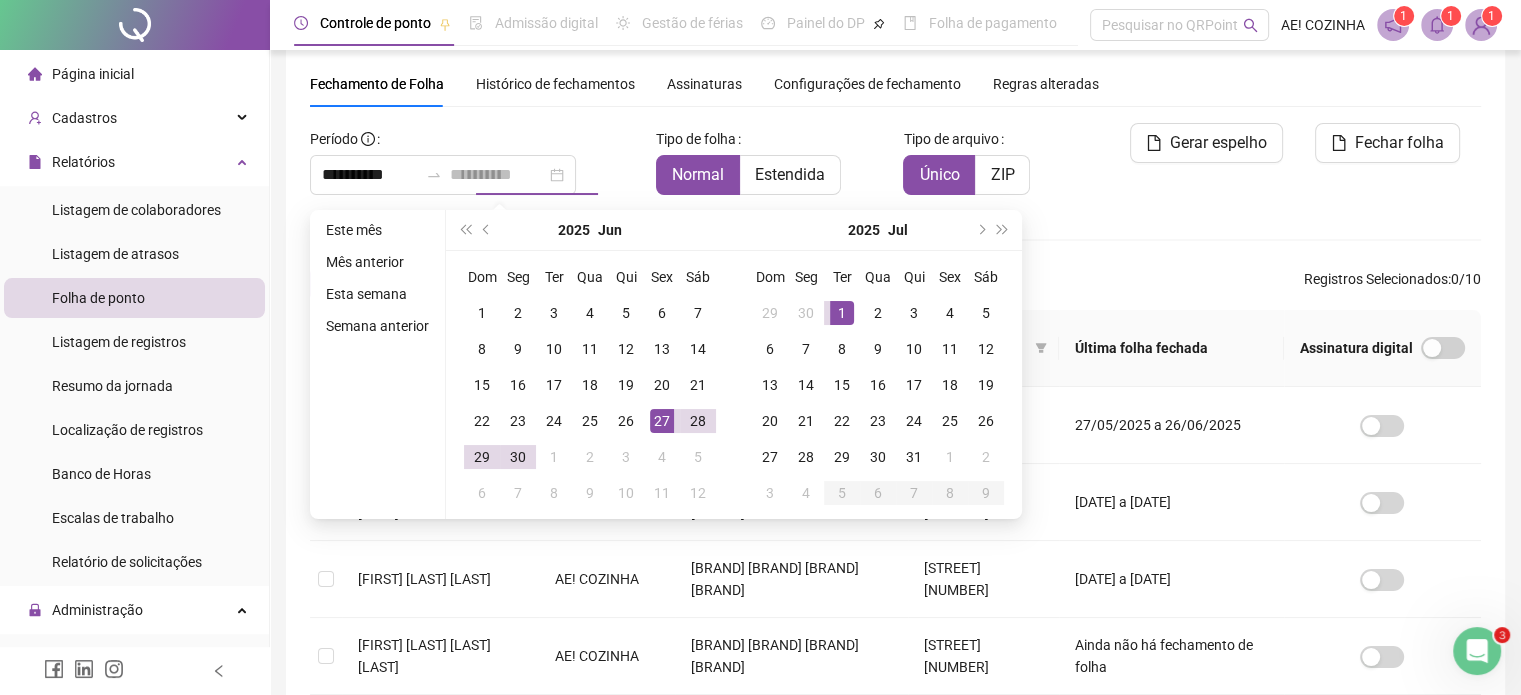 click on "1" at bounding box center (842, 313) 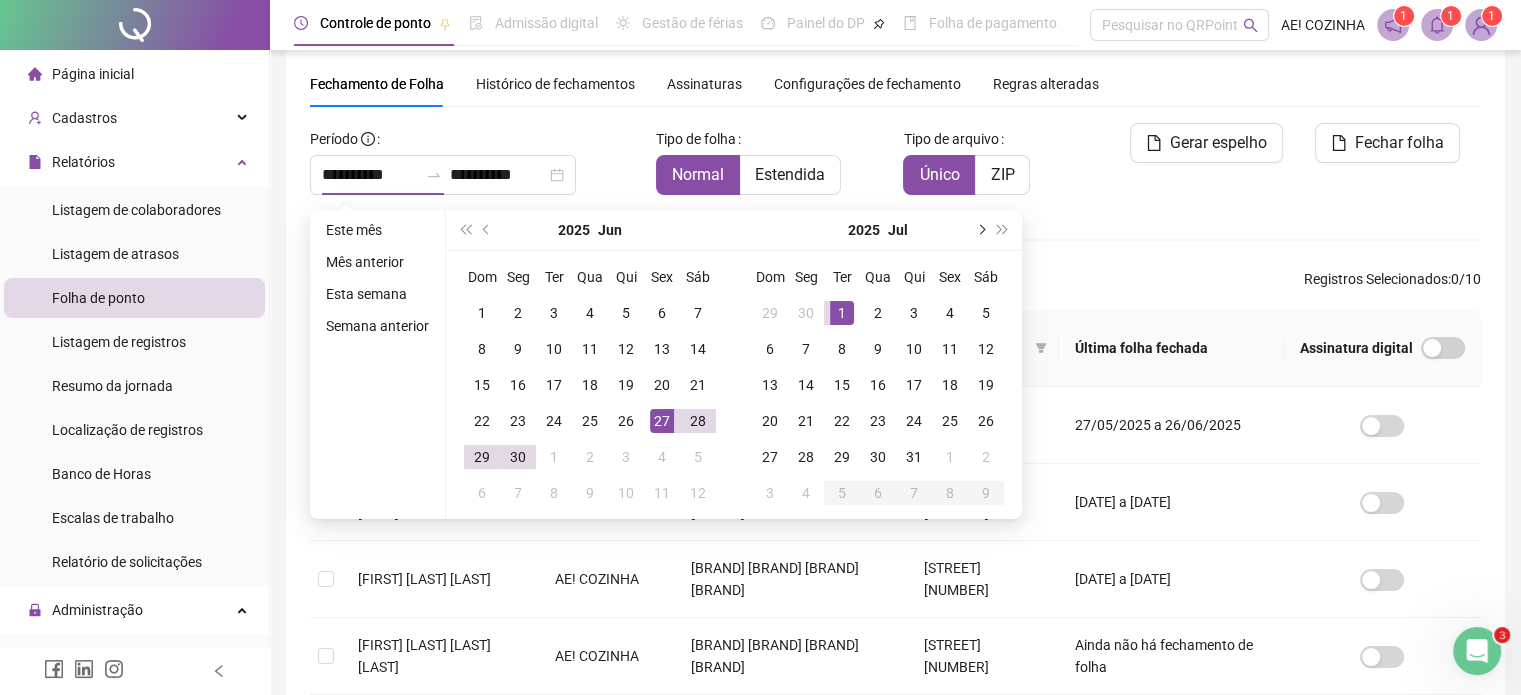 click at bounding box center [980, 230] 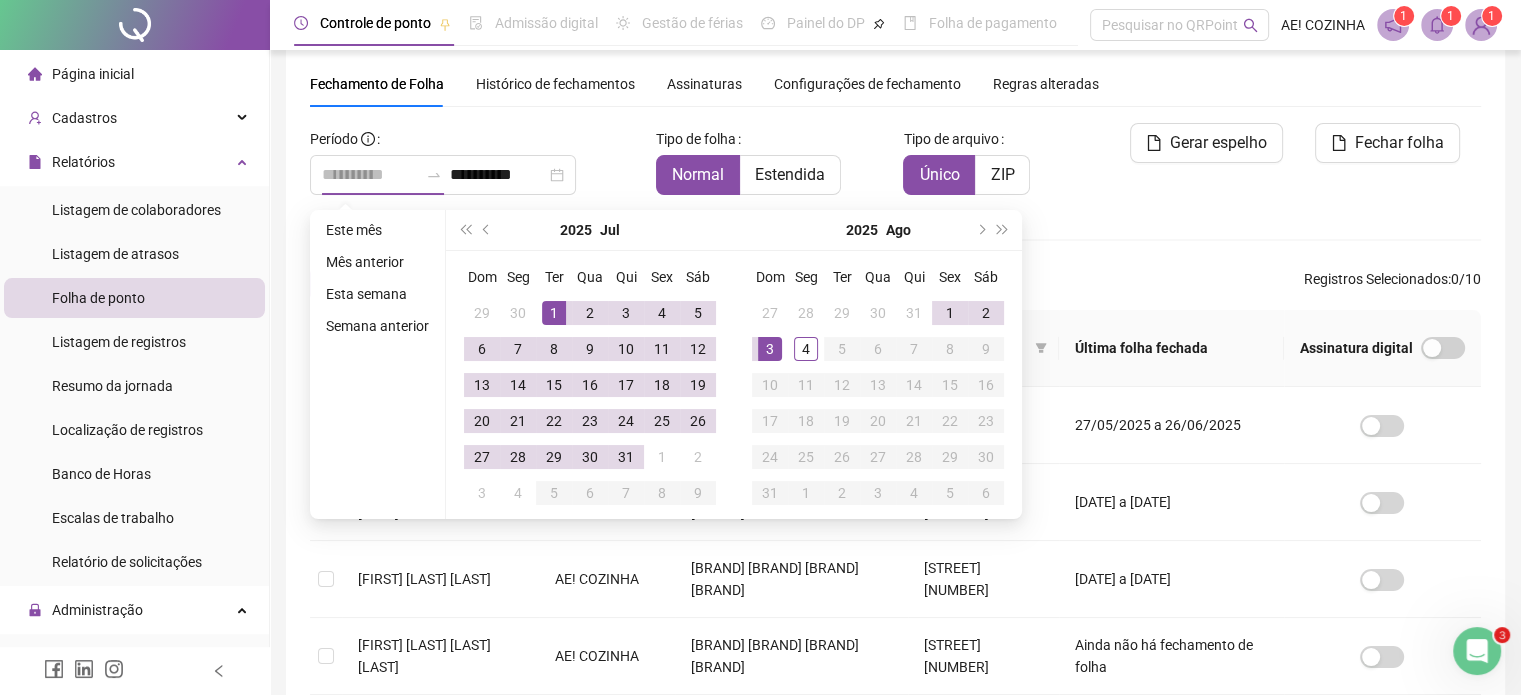 click on "3" at bounding box center [770, 349] 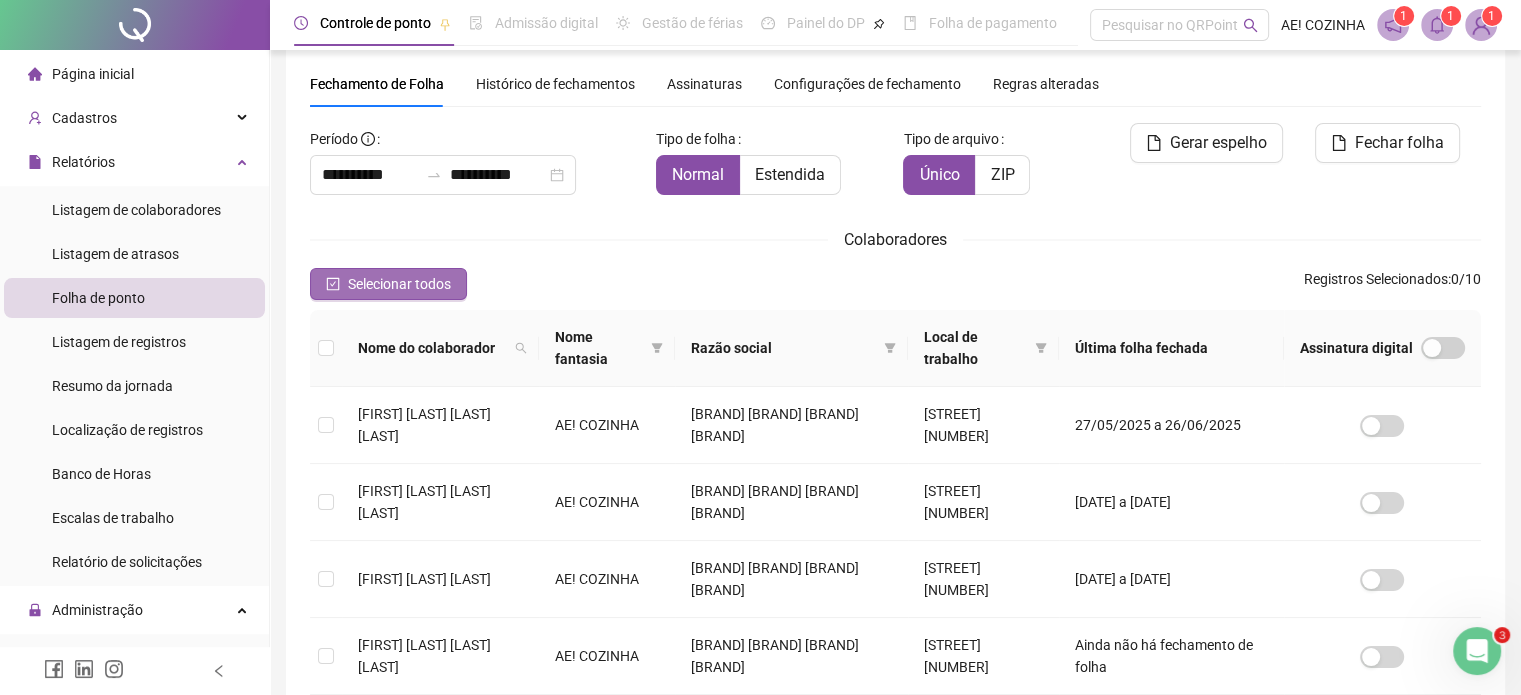 click on "Selecionar todos" at bounding box center (399, 284) 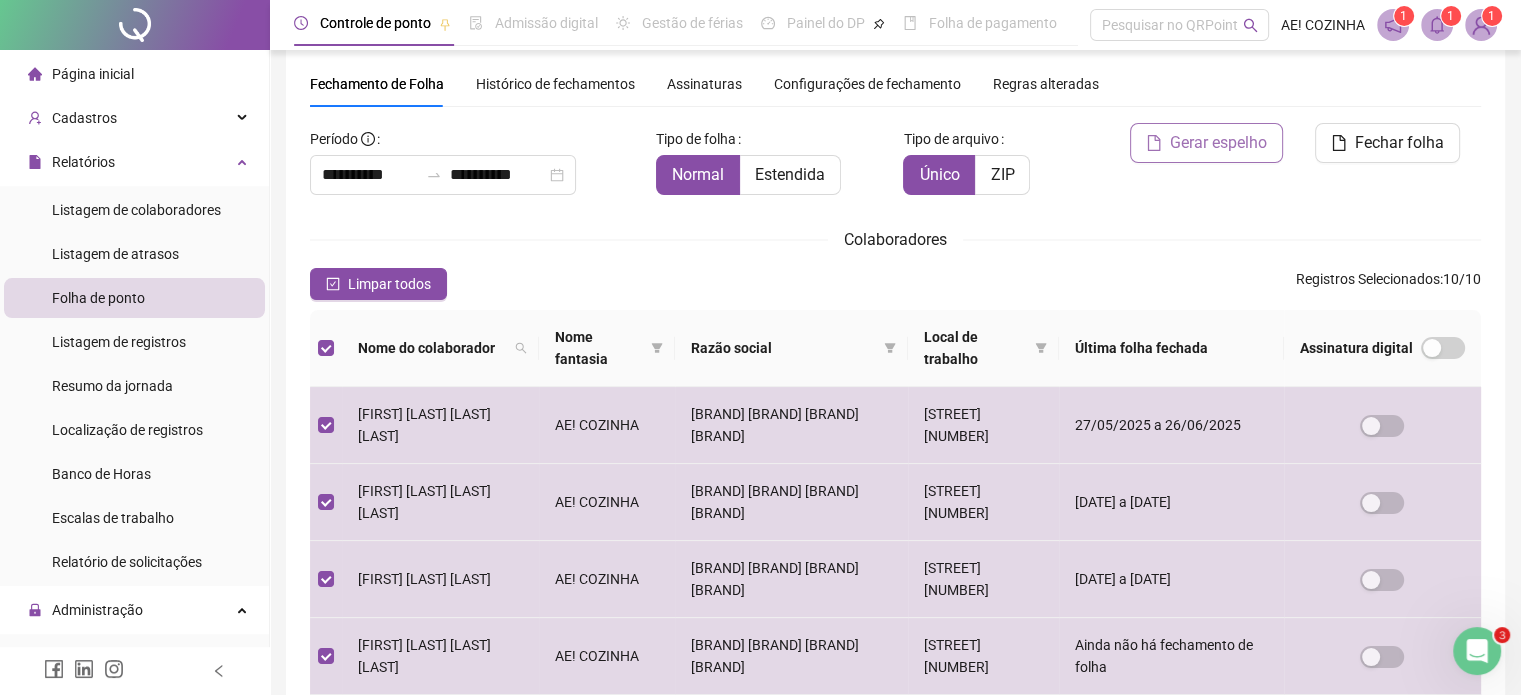 click on "Gerar espelho" at bounding box center [1218, 143] 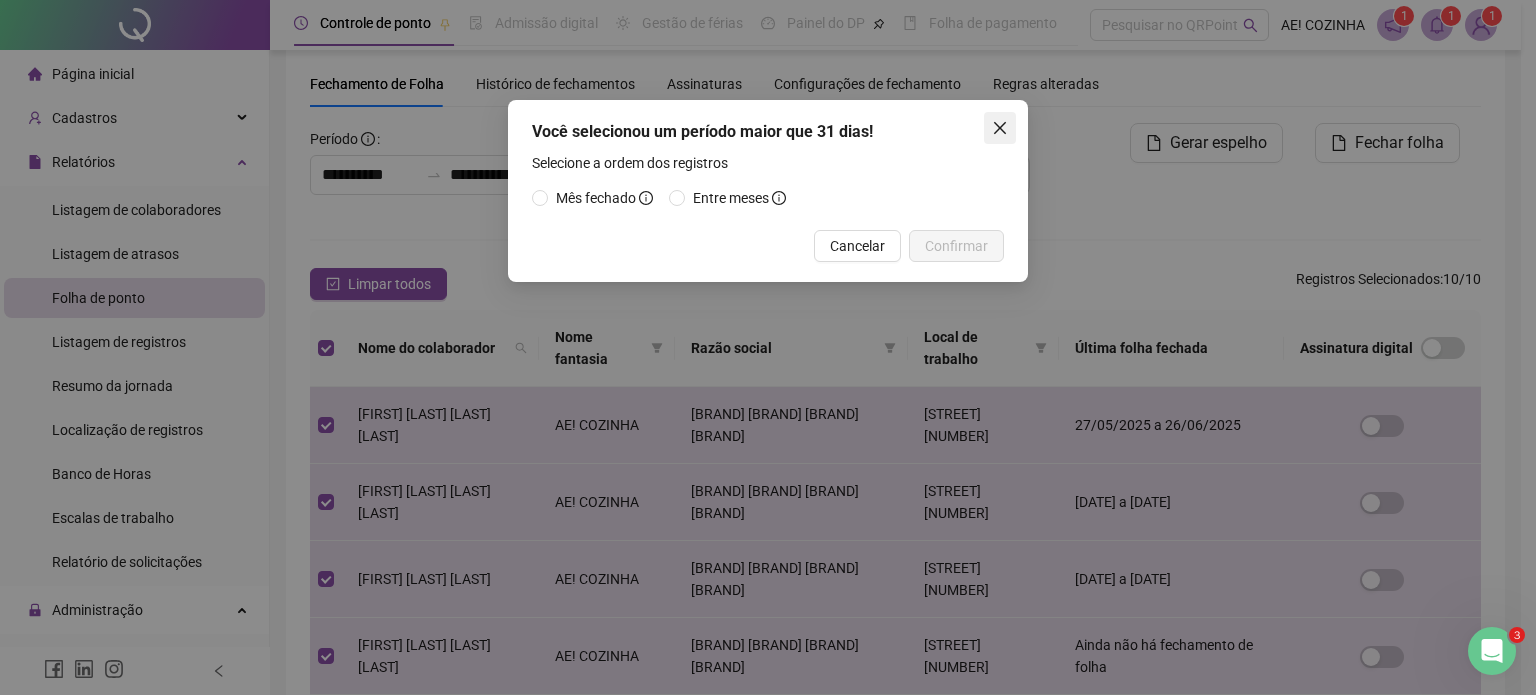 click 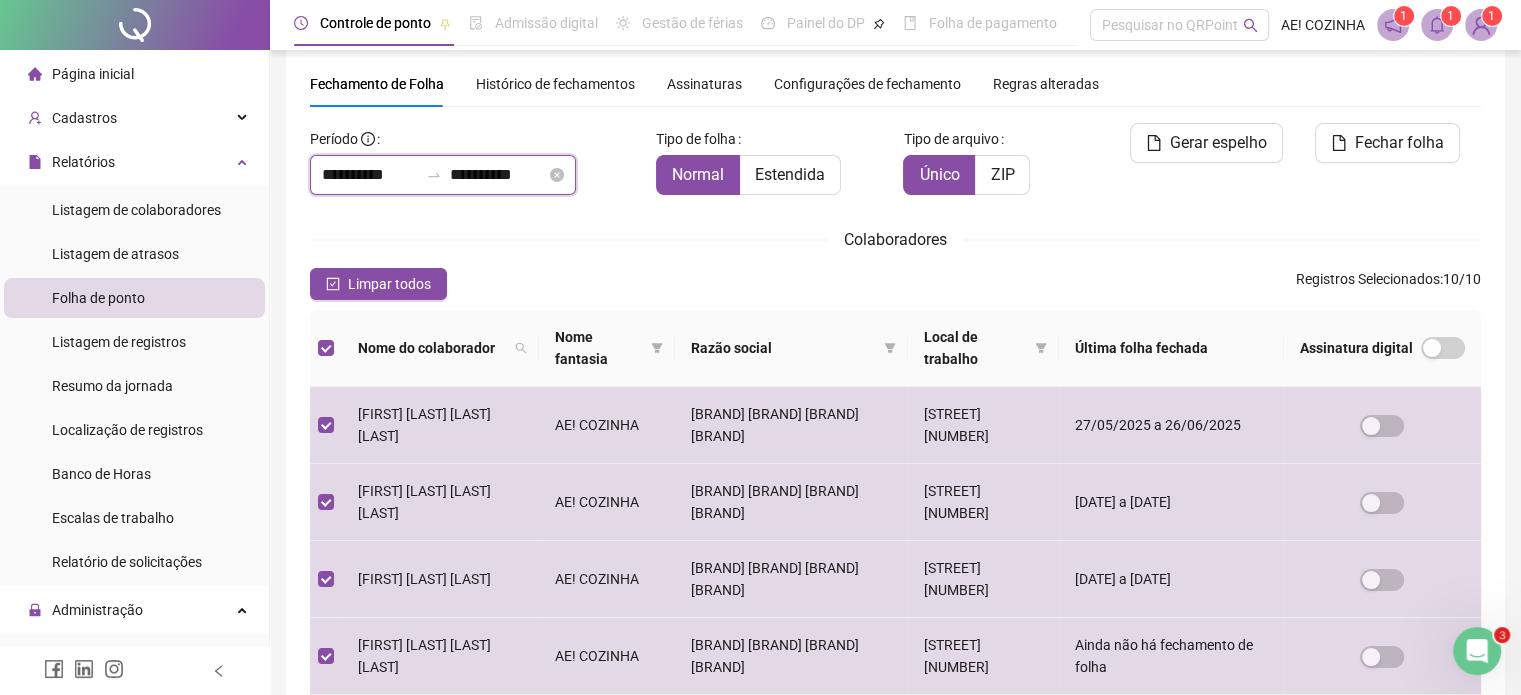 click on "**********" at bounding box center (370, 175) 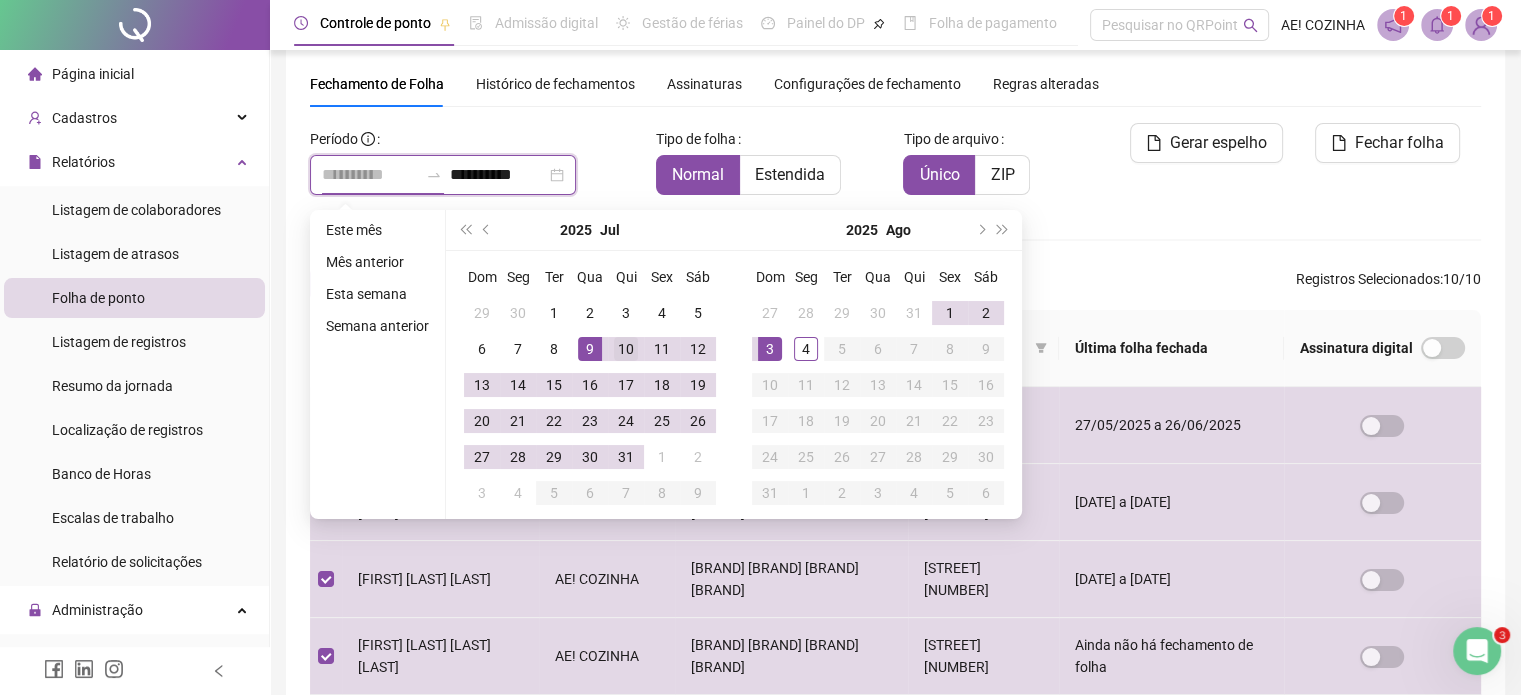 type on "**********" 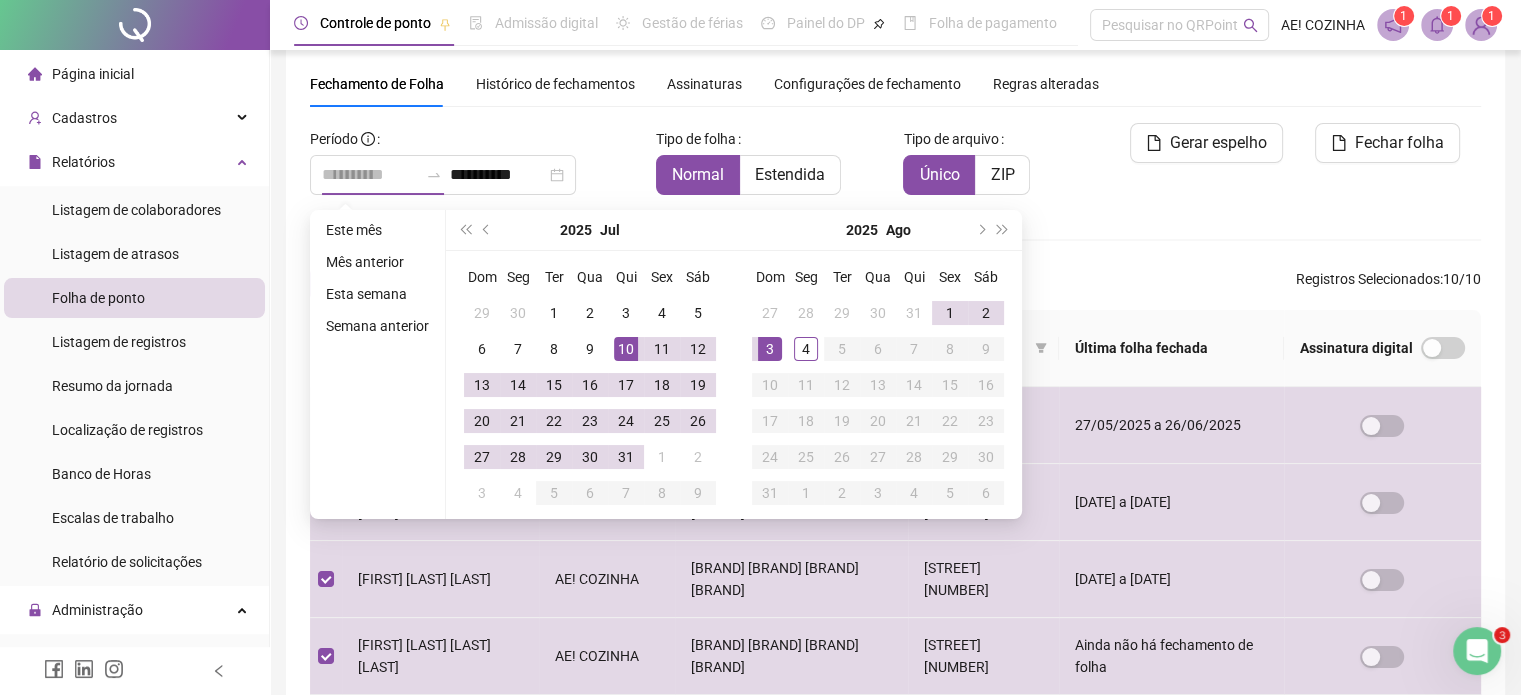 click on "10" at bounding box center [626, 349] 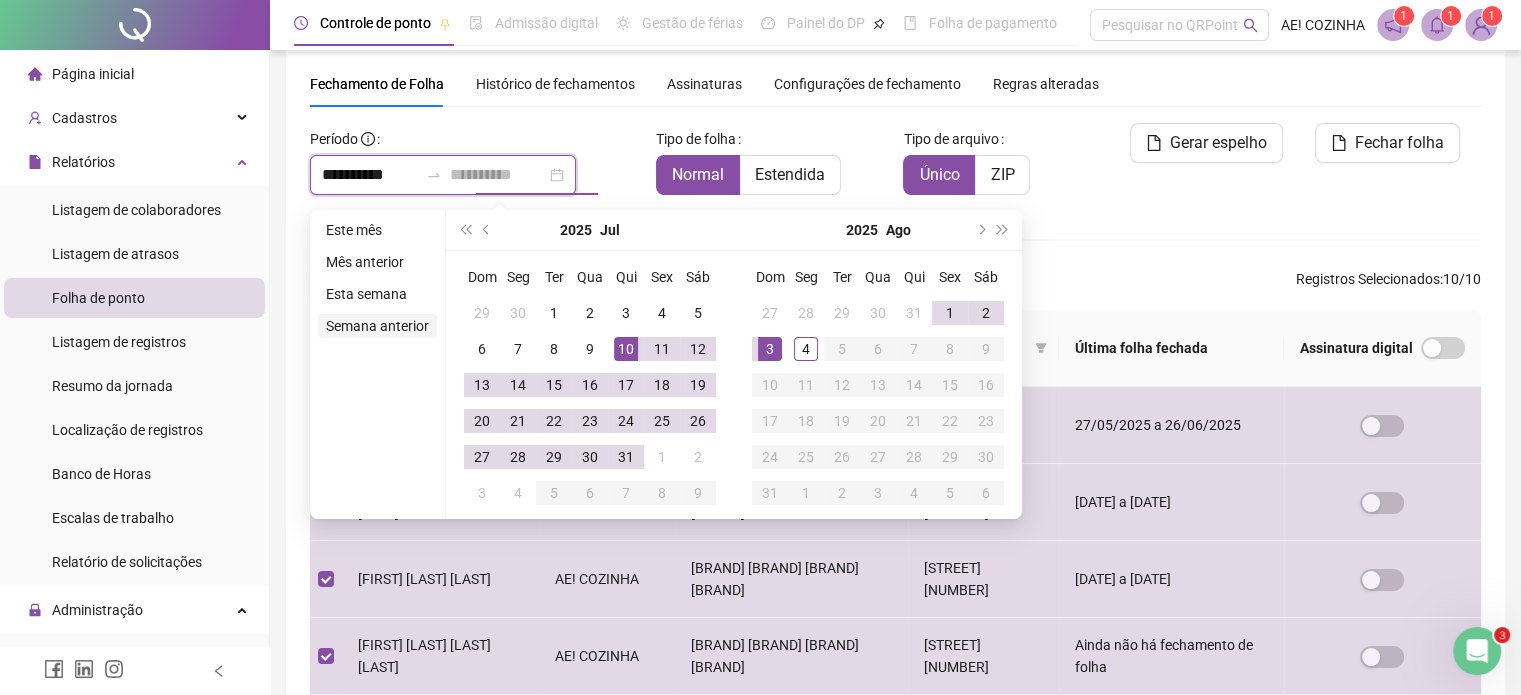 type on "**********" 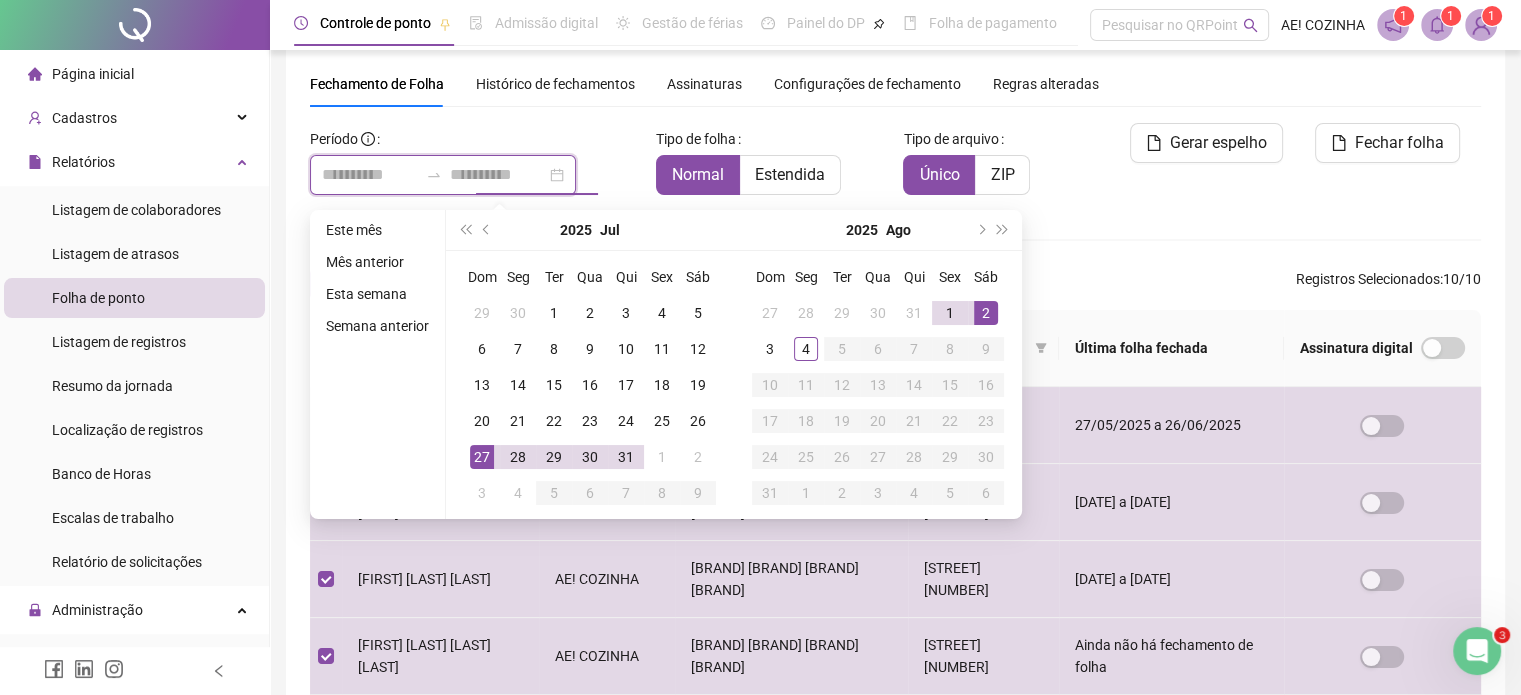 type on "**********" 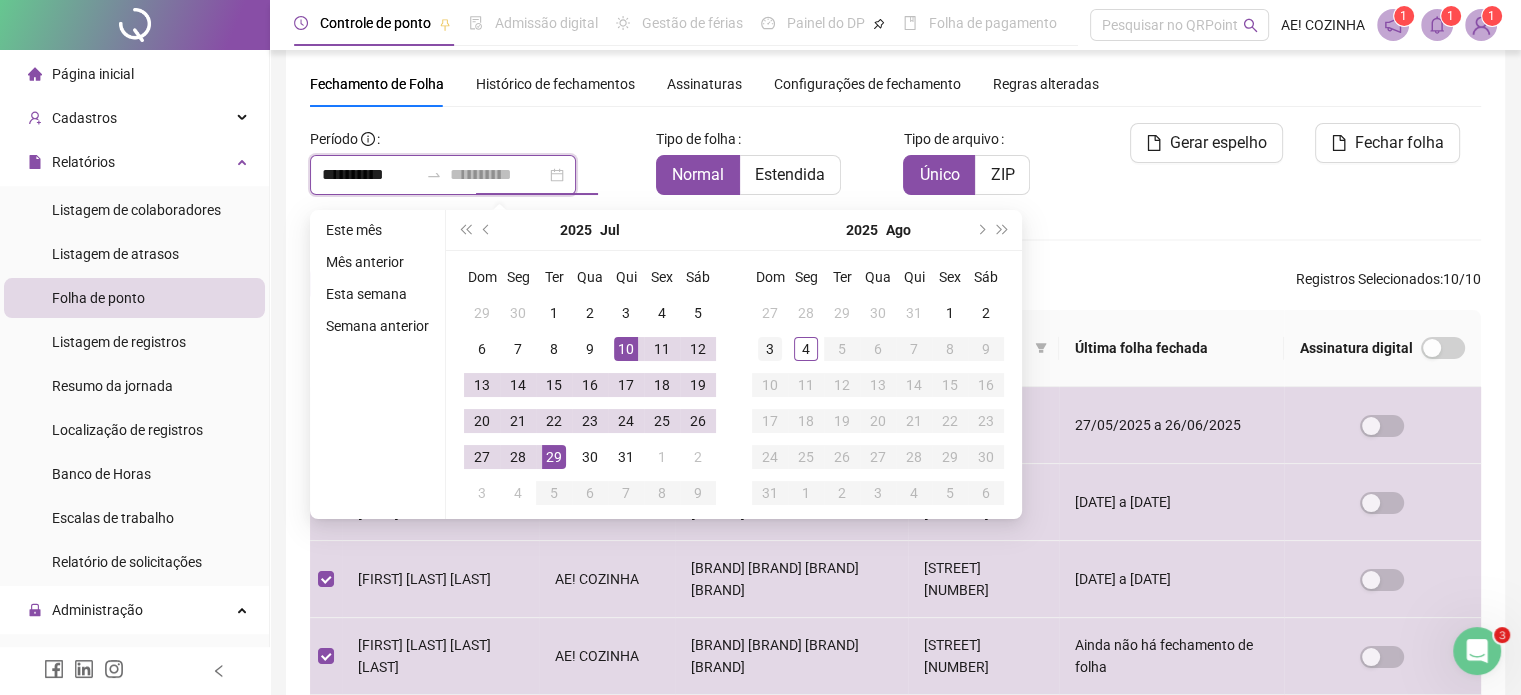 type on "**********" 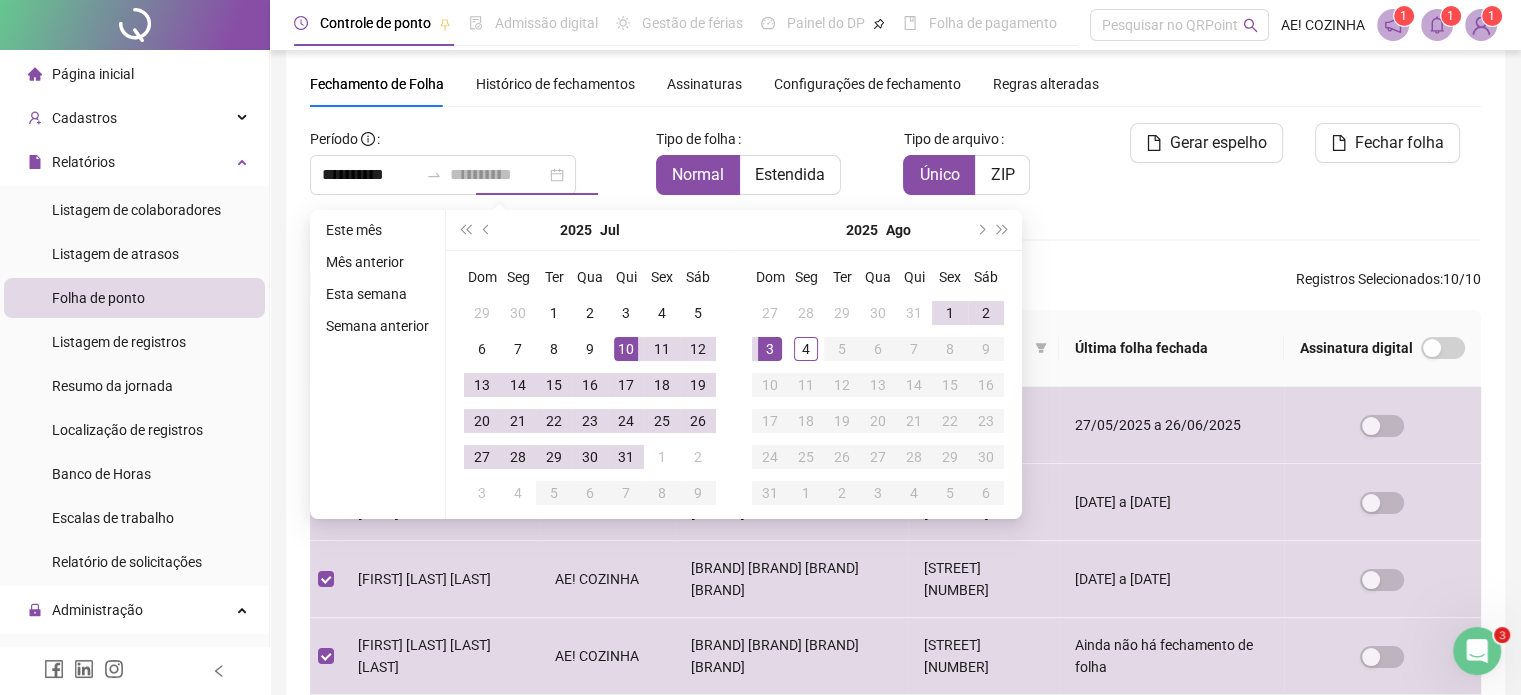 click on "3" at bounding box center [770, 349] 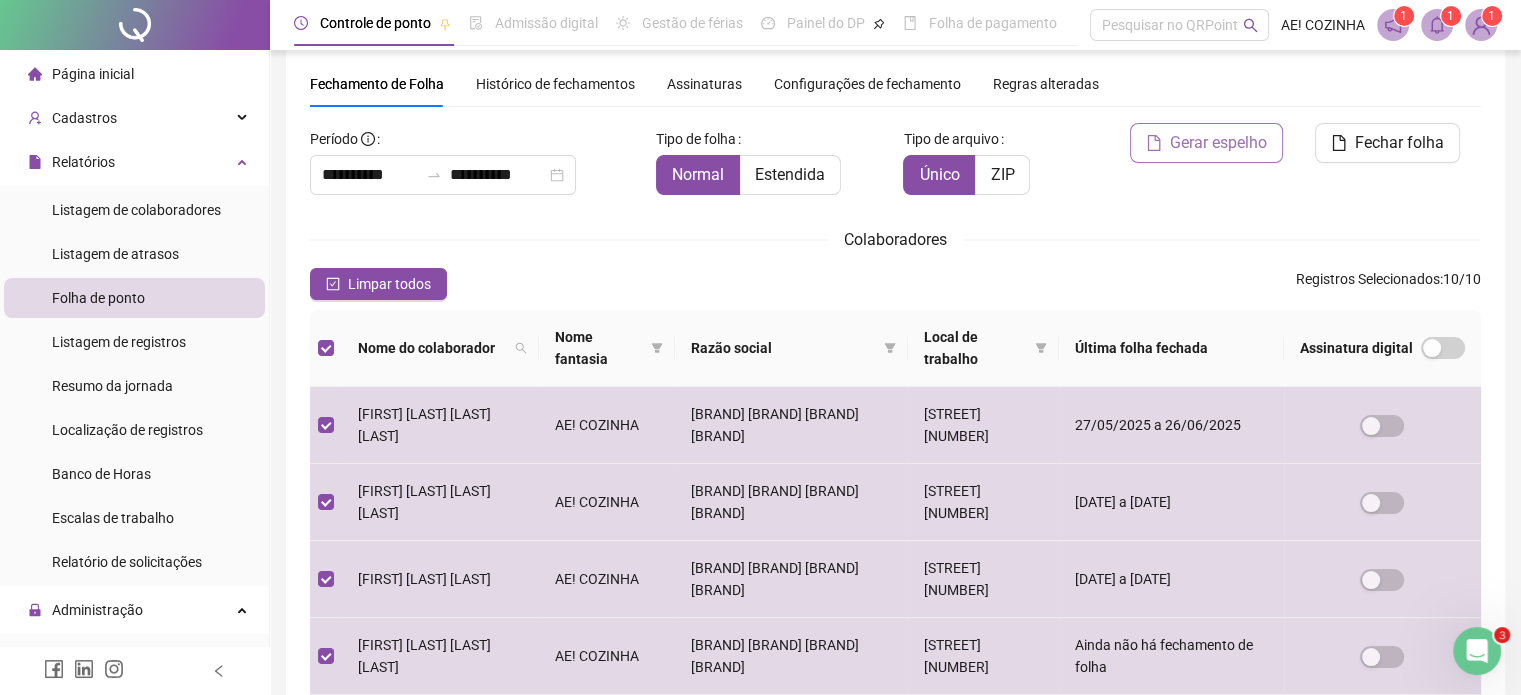 click on "Gerar espelho" at bounding box center [1218, 143] 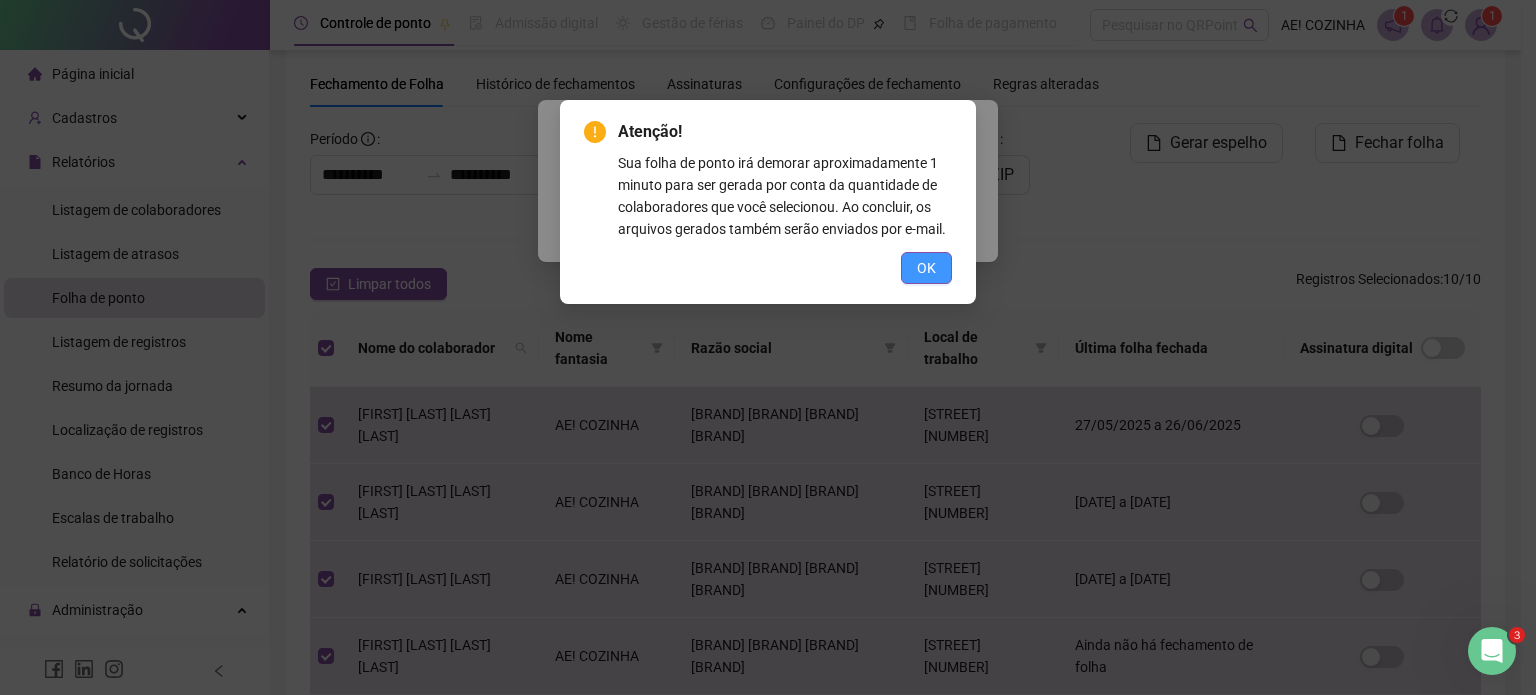 click on "OK" at bounding box center [926, 268] 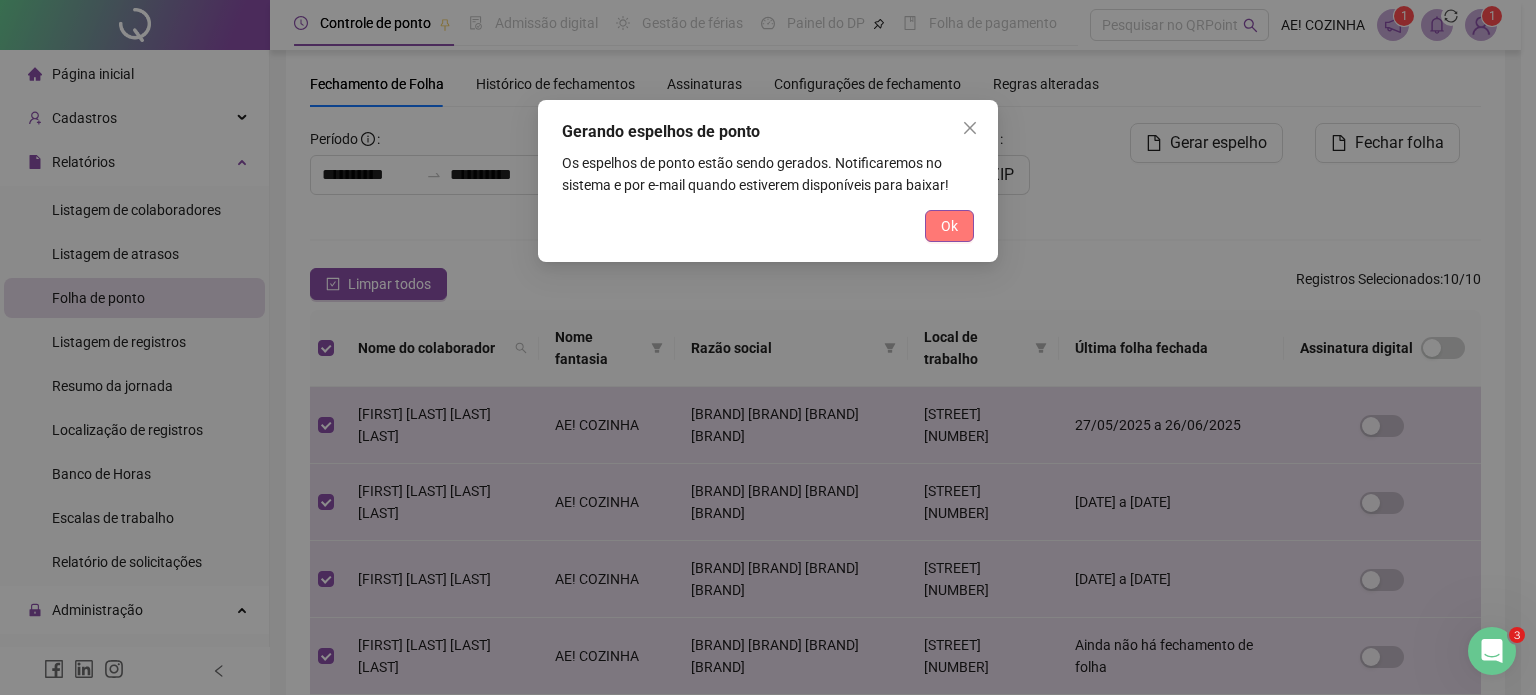 click on "Ok" at bounding box center (949, 226) 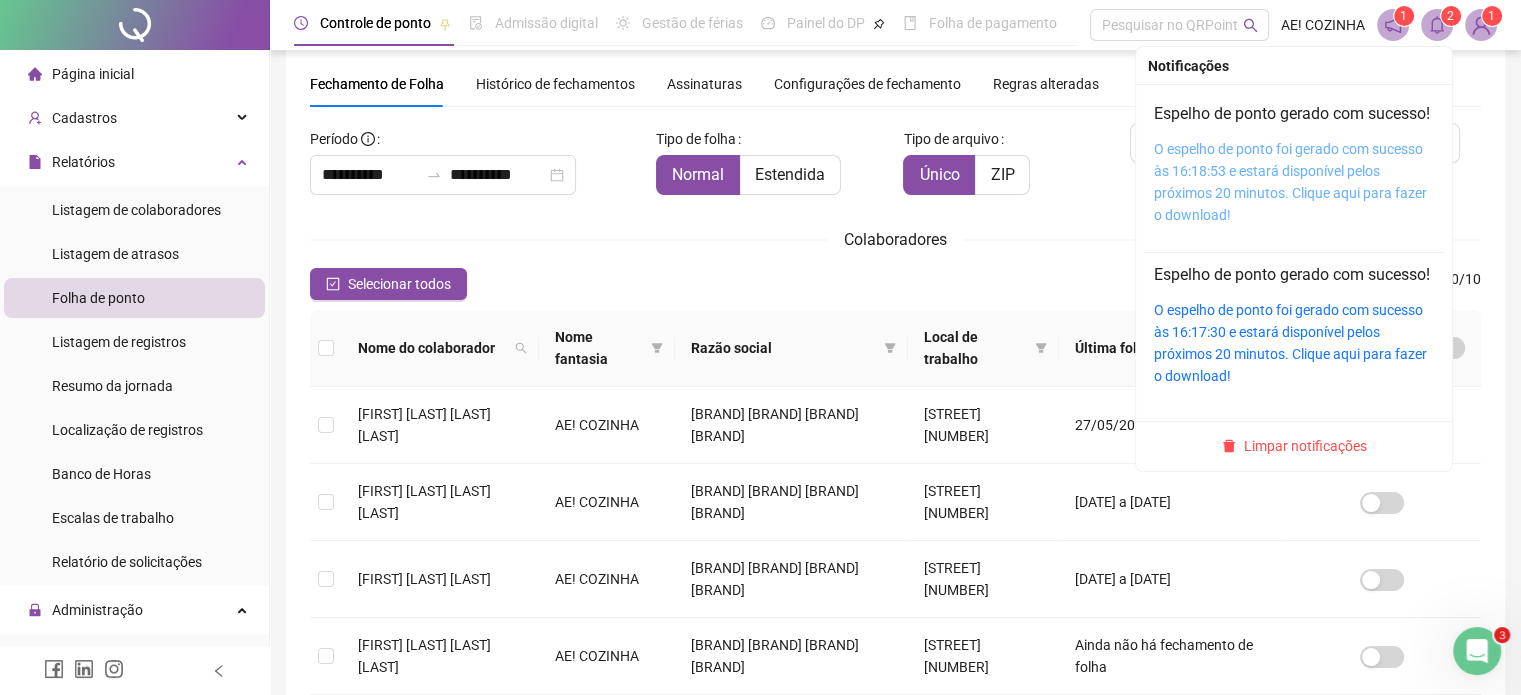 click on "O espelho de ponto foi gerado com sucesso às 16:18:53 e estará disponível pelos próximos 20 minutos.
Clique aqui para fazer o download!" at bounding box center [1290, 182] 